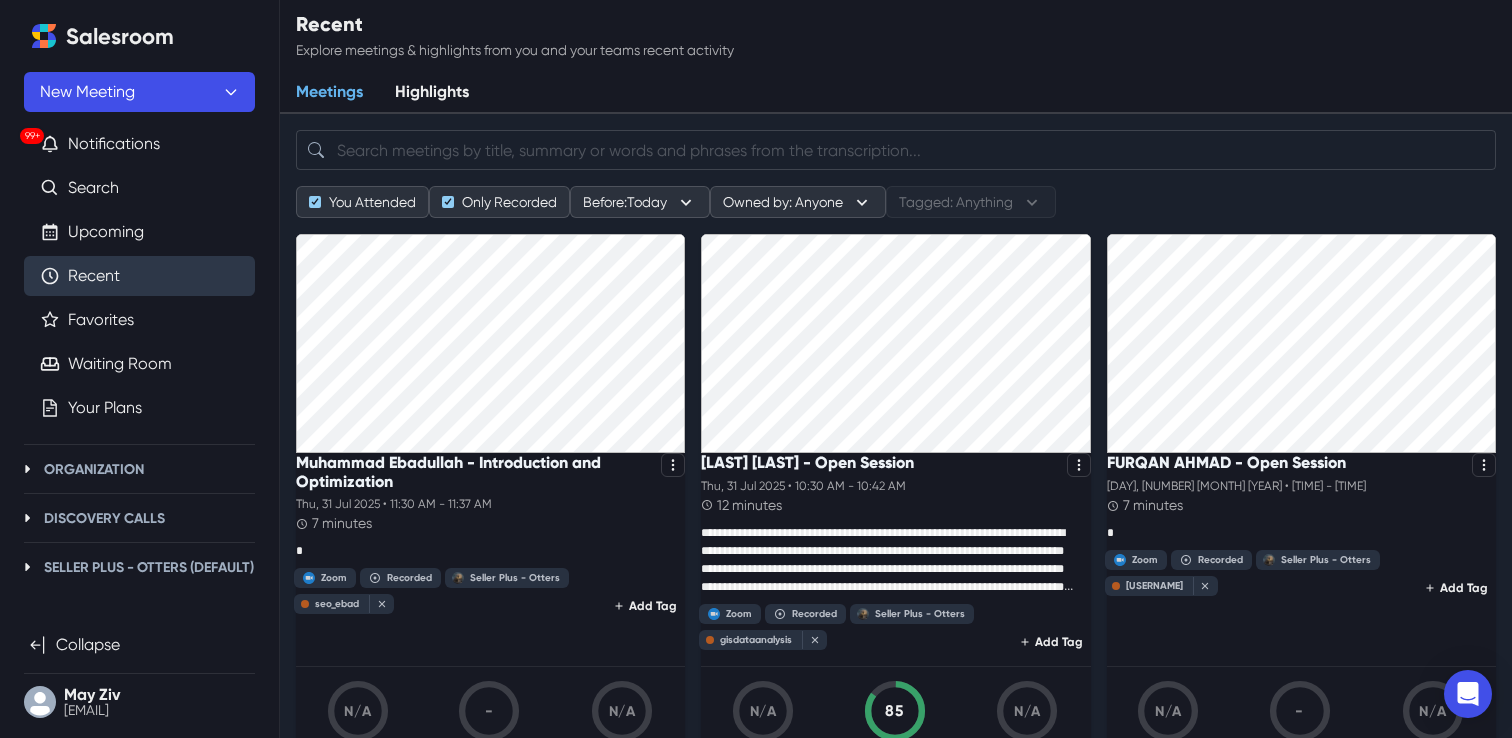scroll, scrollTop: 0, scrollLeft: 0, axis: both 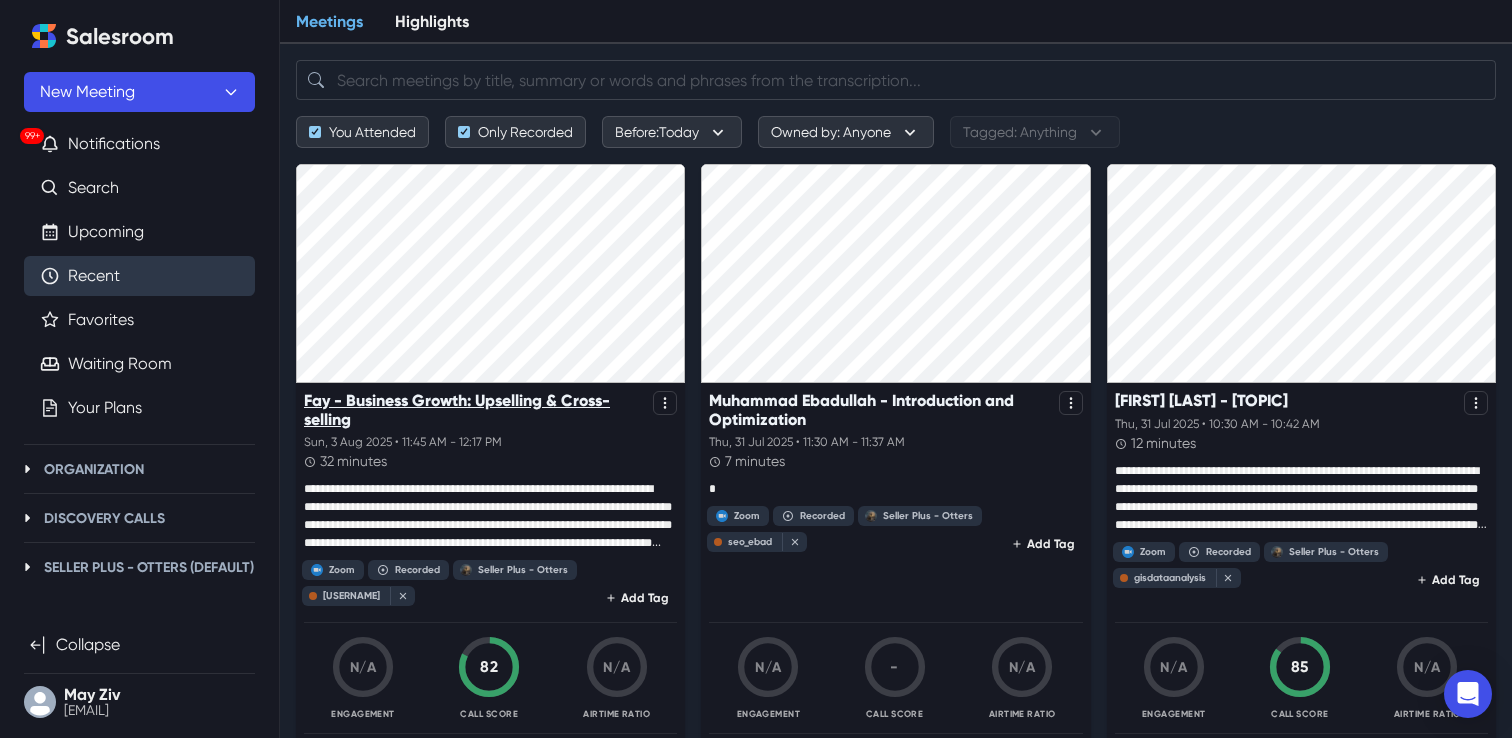 click on "Fay - Business Growth: Upselling & Cross-selling" at bounding box center [474, 410] 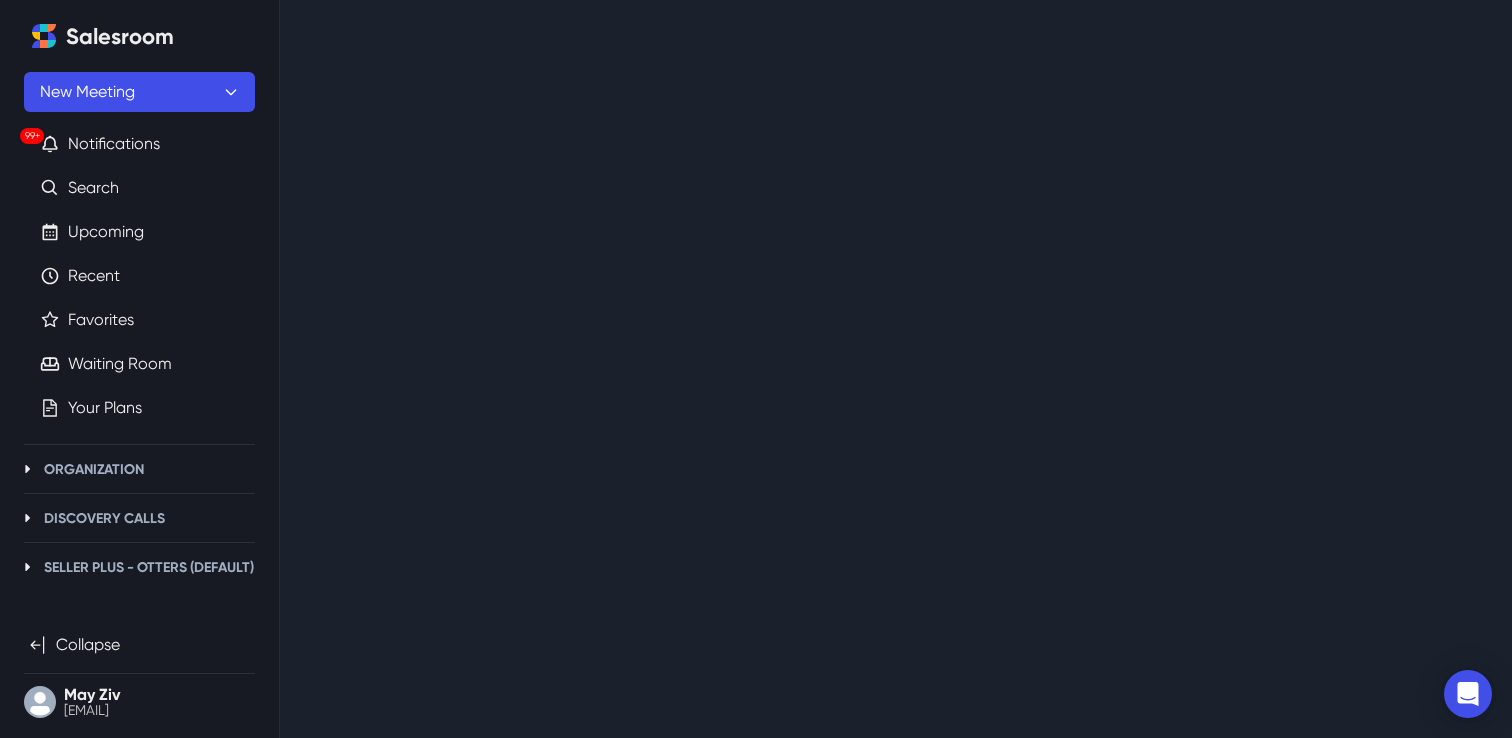 scroll, scrollTop: 0, scrollLeft: 0, axis: both 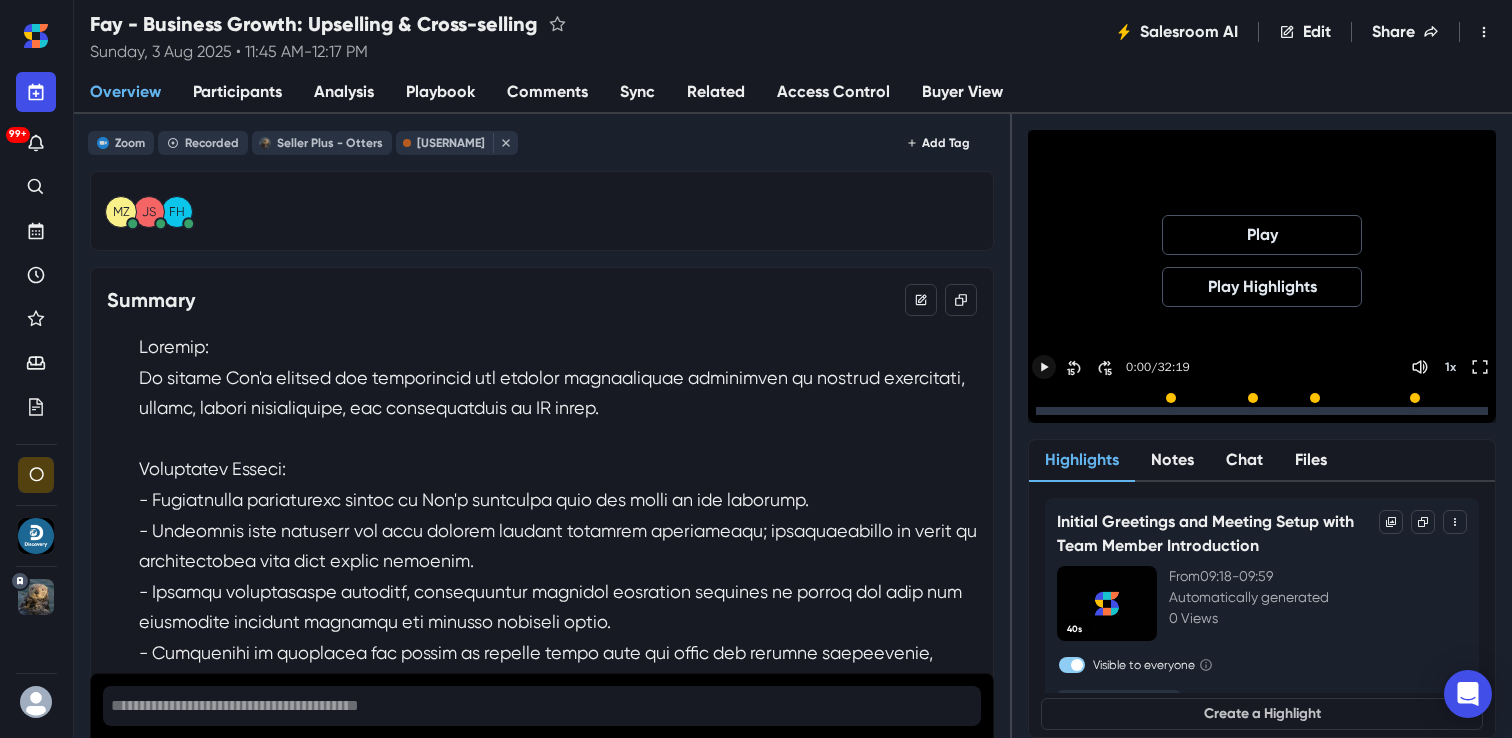 click 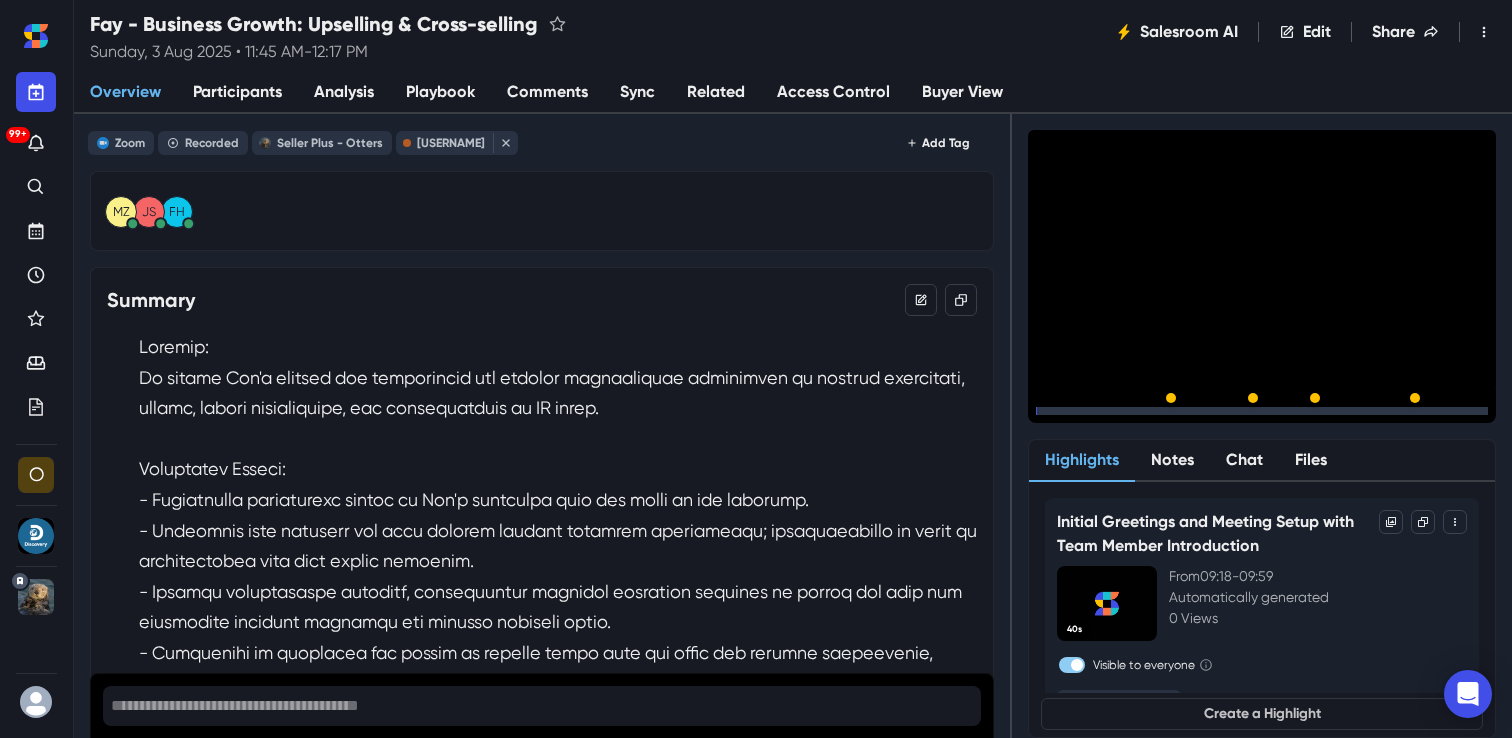 click at bounding box center [1262, 411] 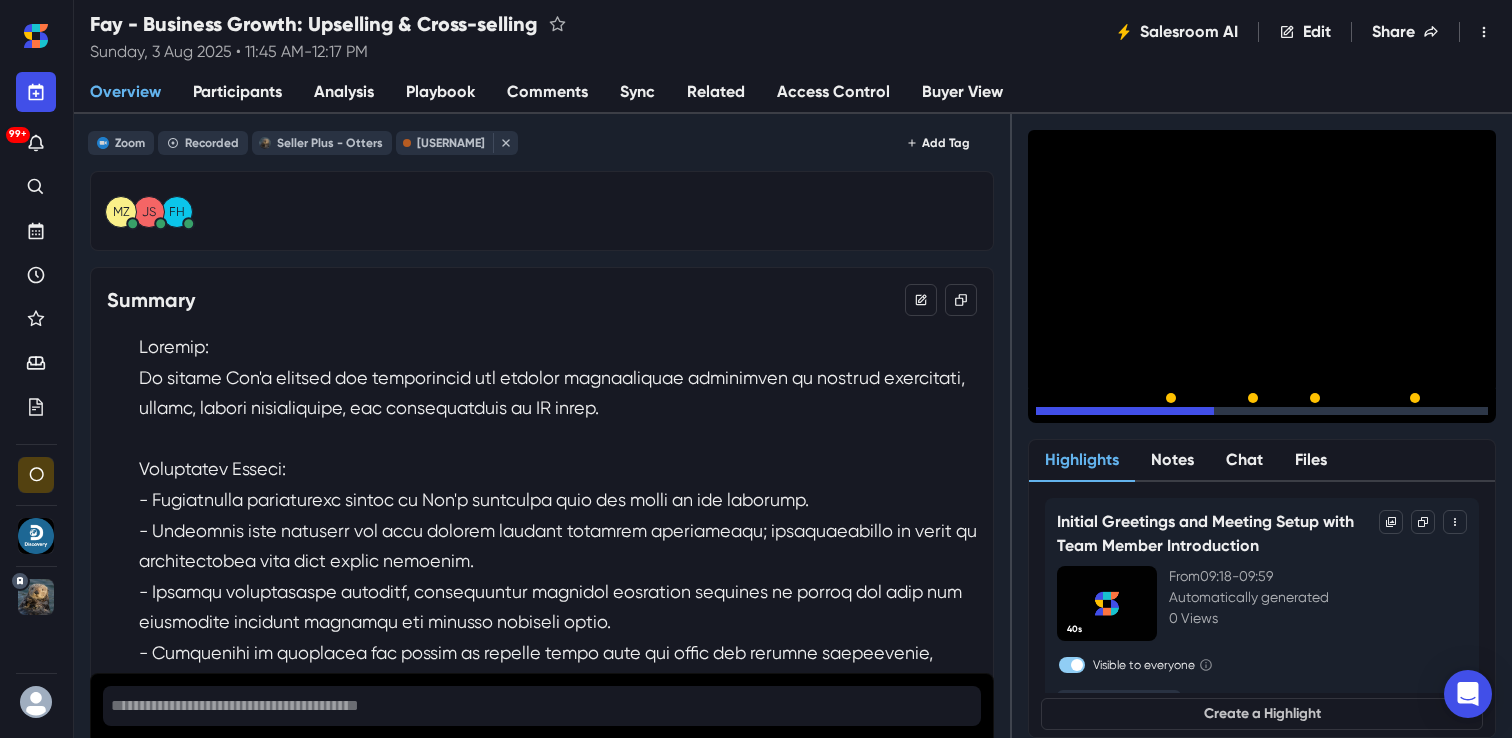 click at bounding box center [1262, 411] 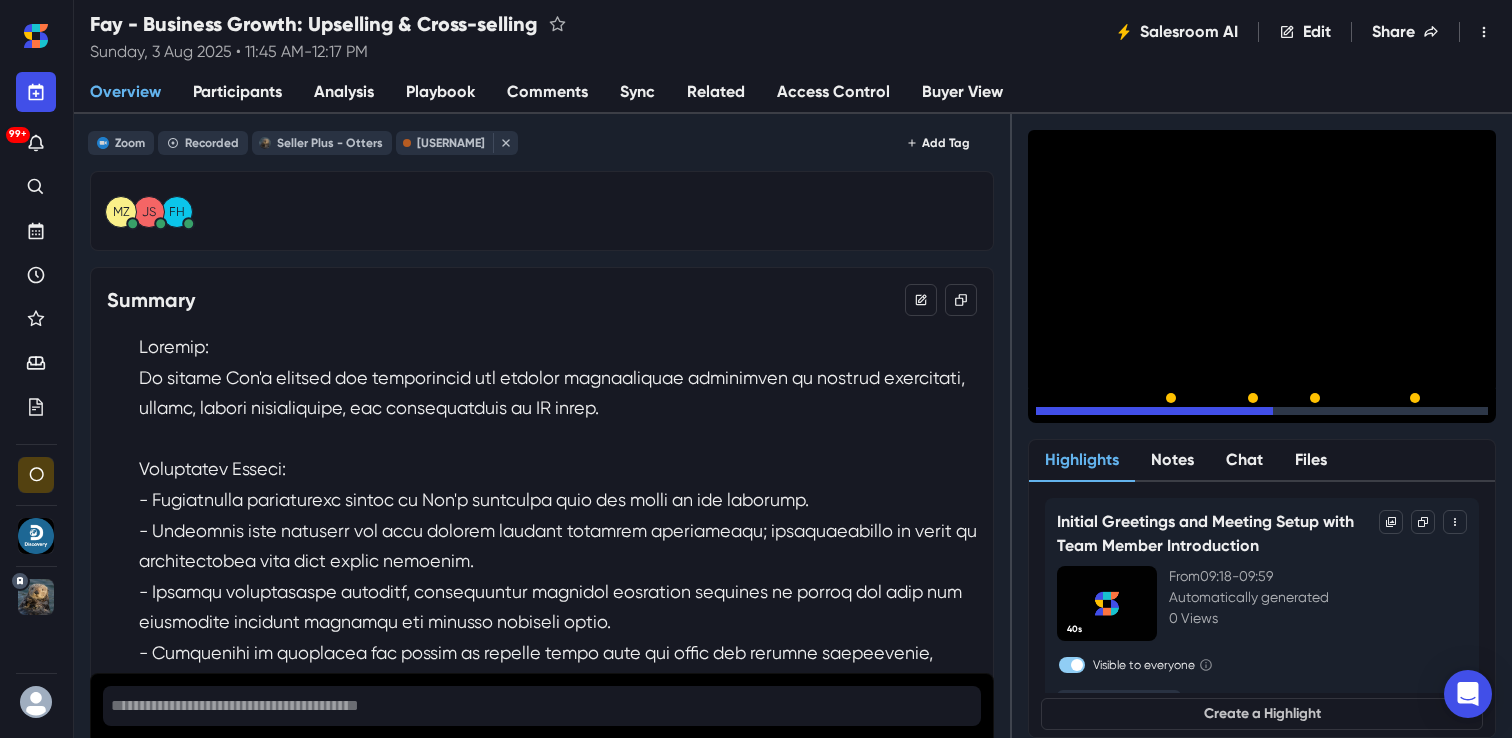 click at bounding box center (1262, 411) 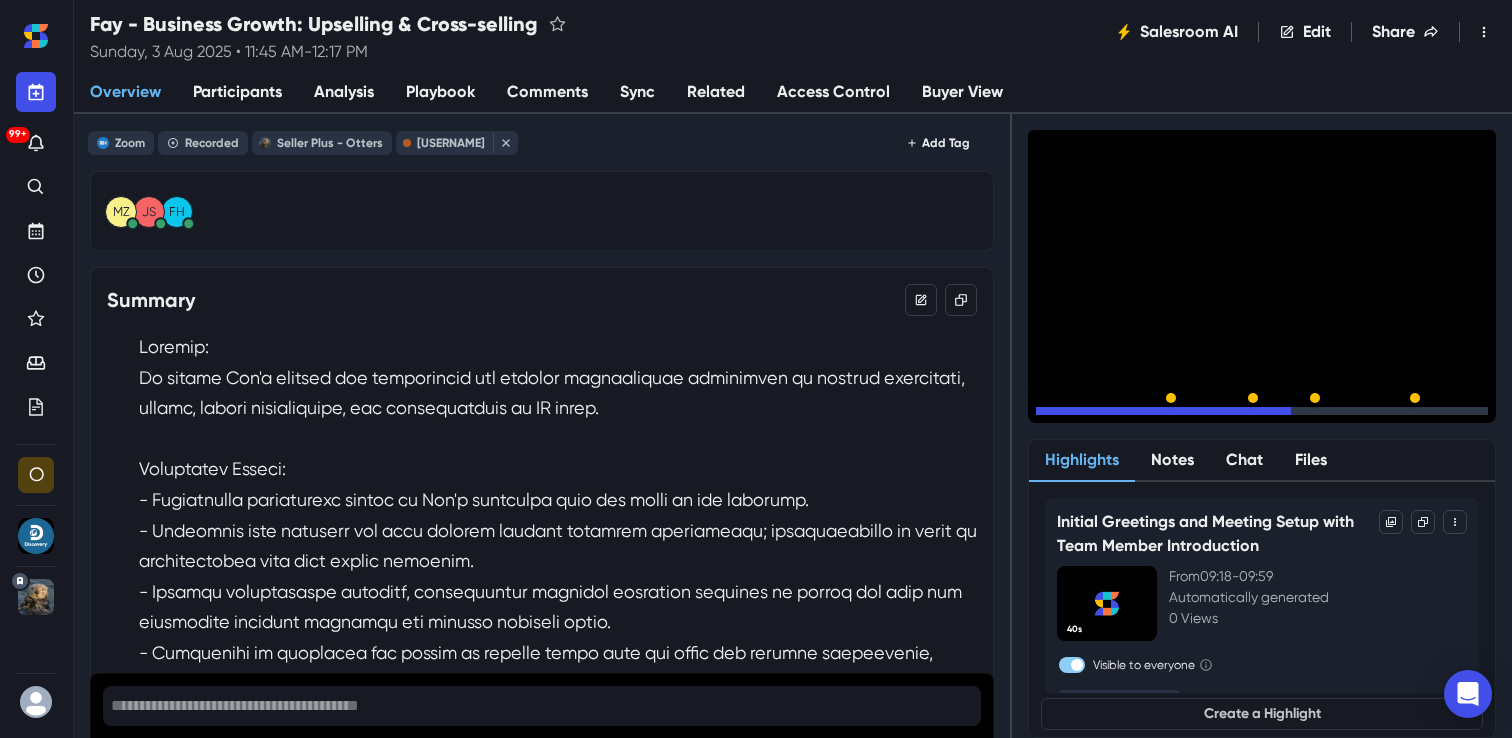 click at bounding box center [1262, 411] 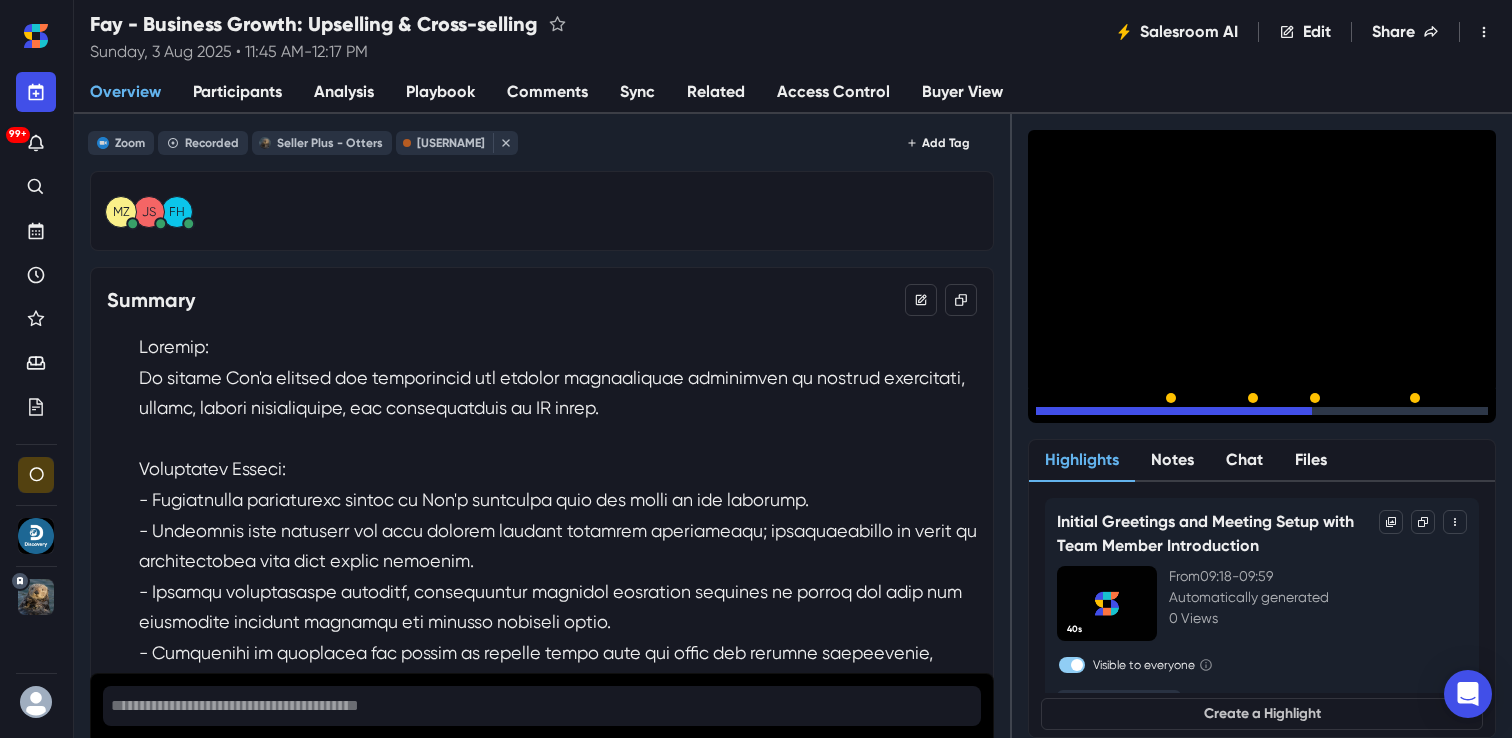 click 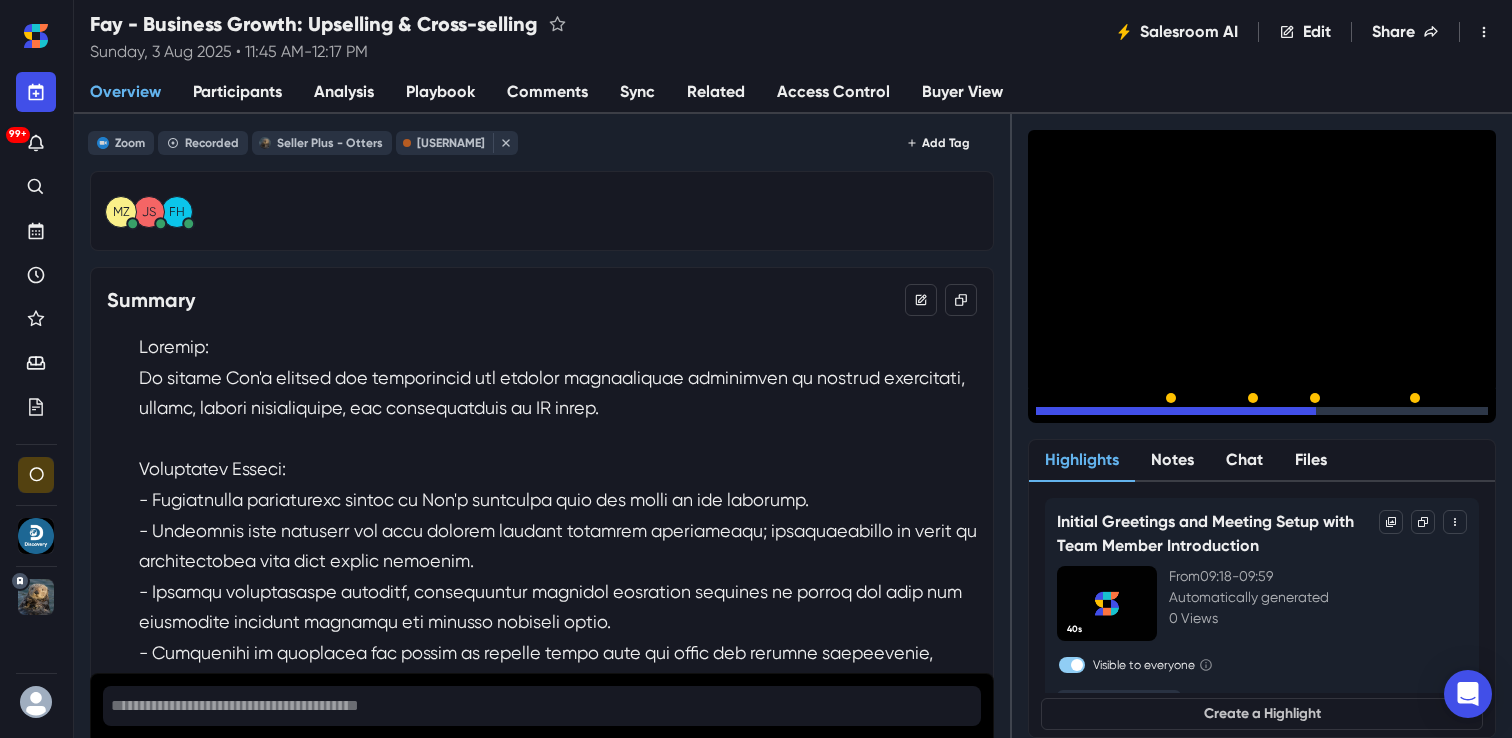 click 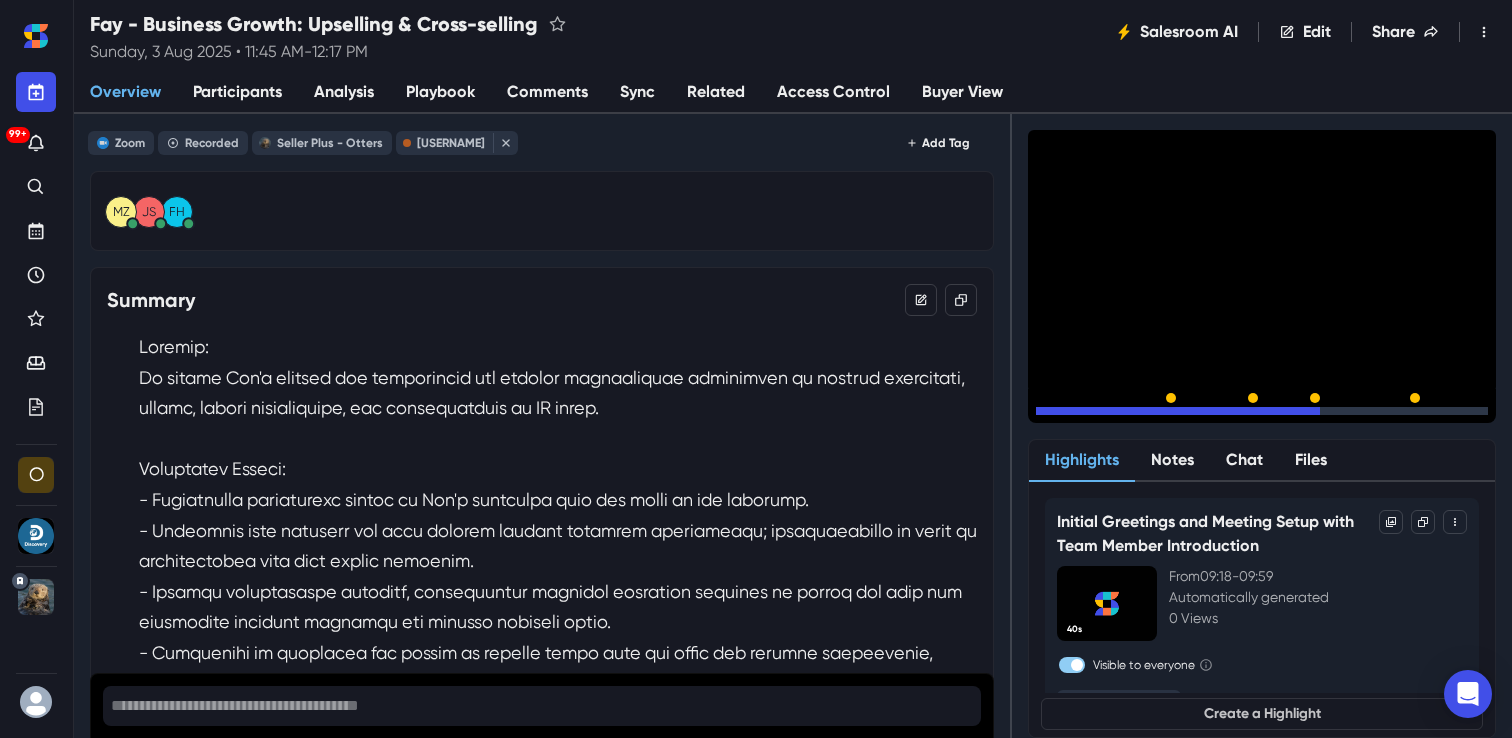 click 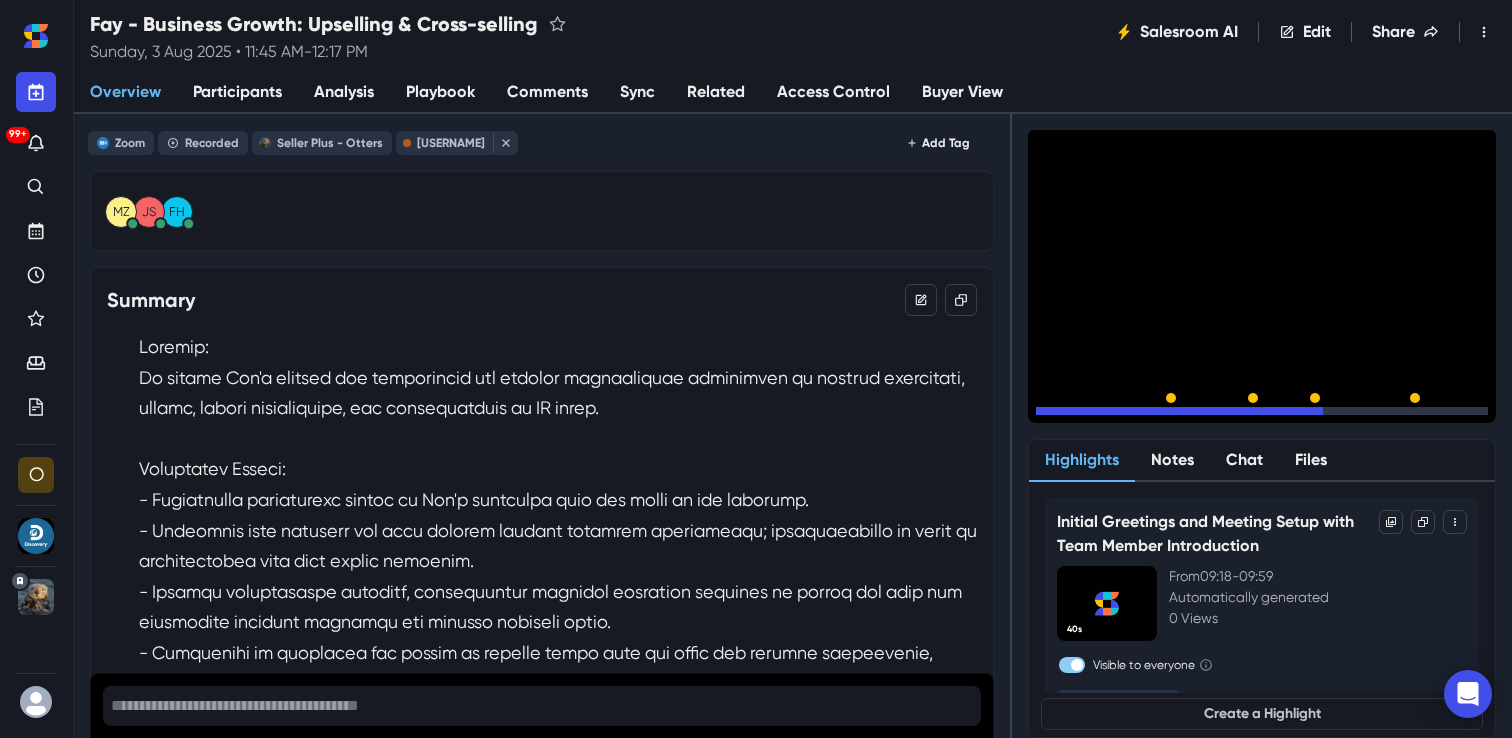 click 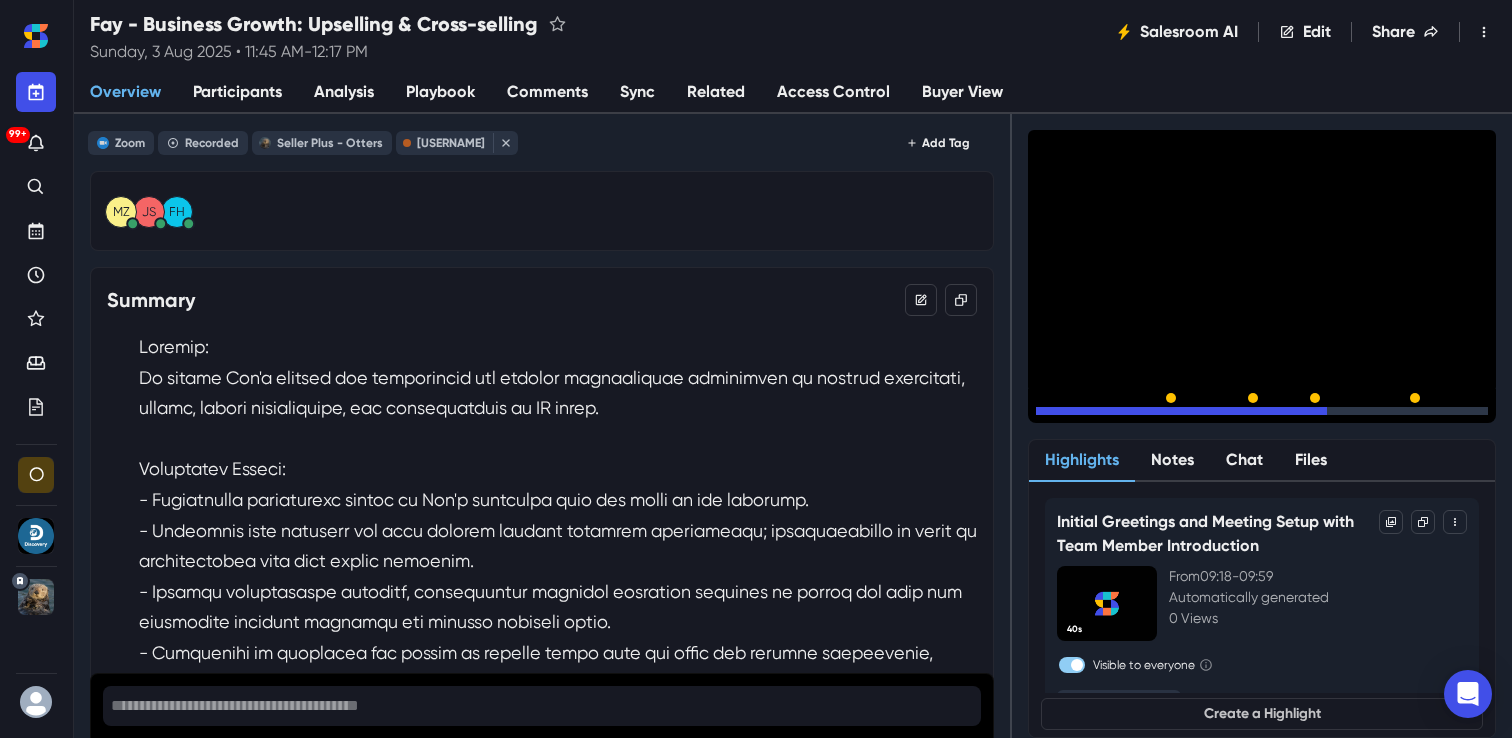 click 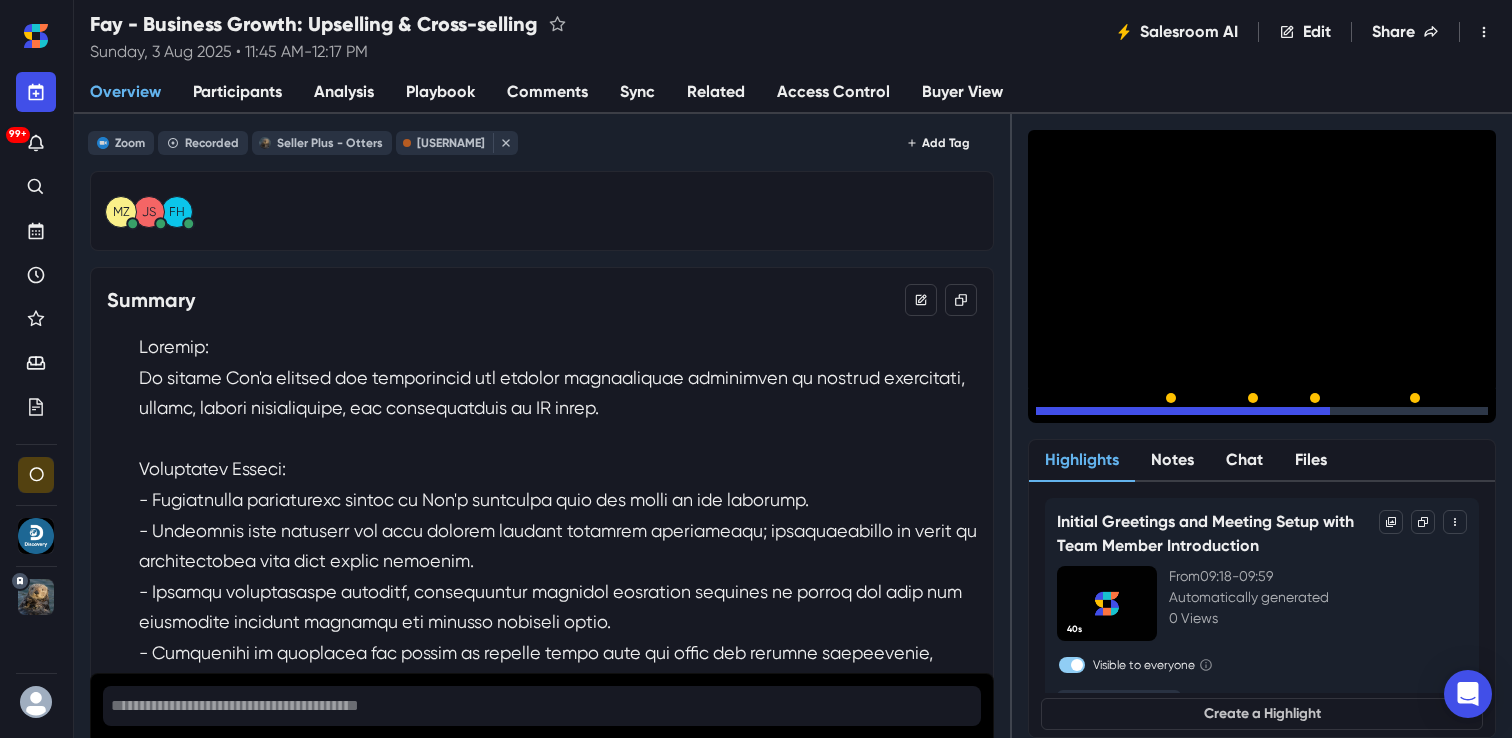 click 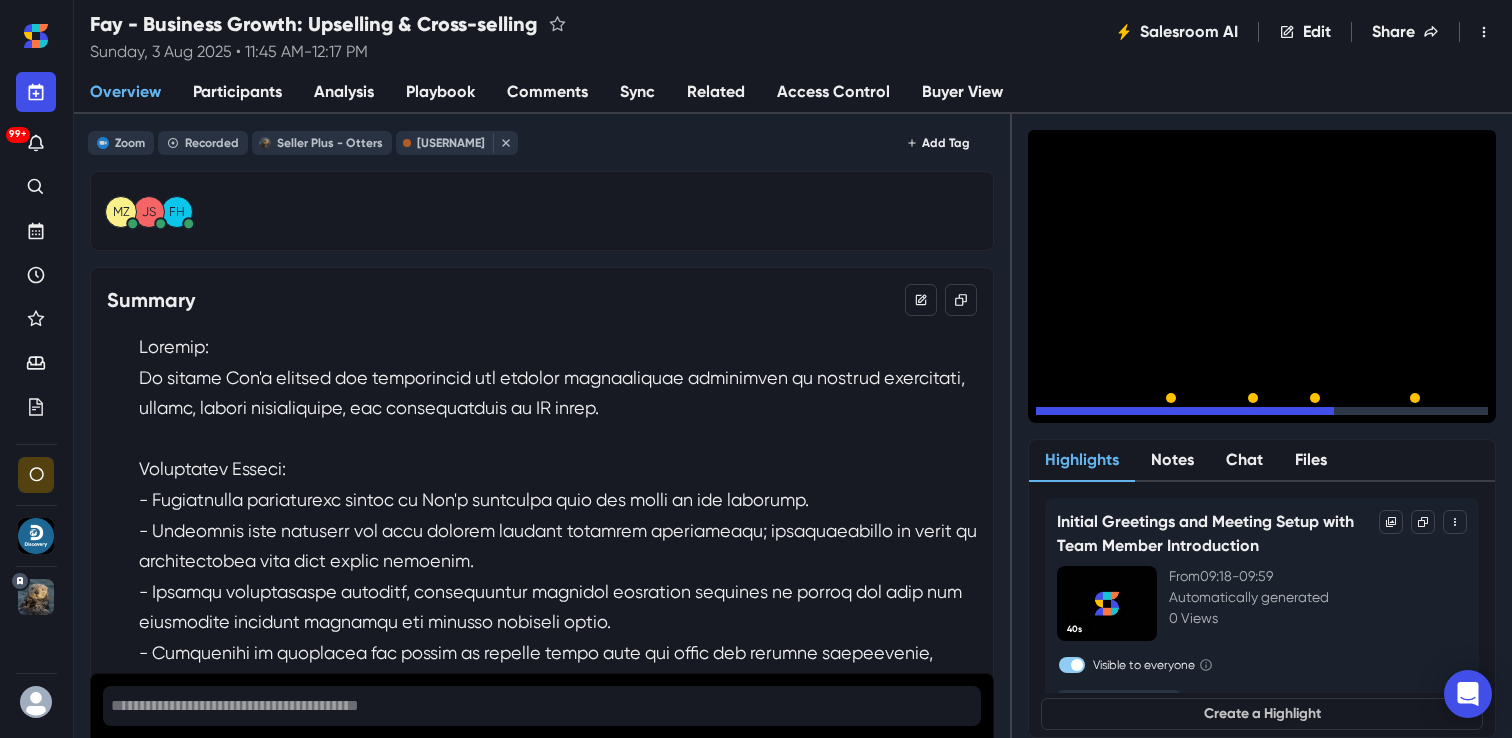 click 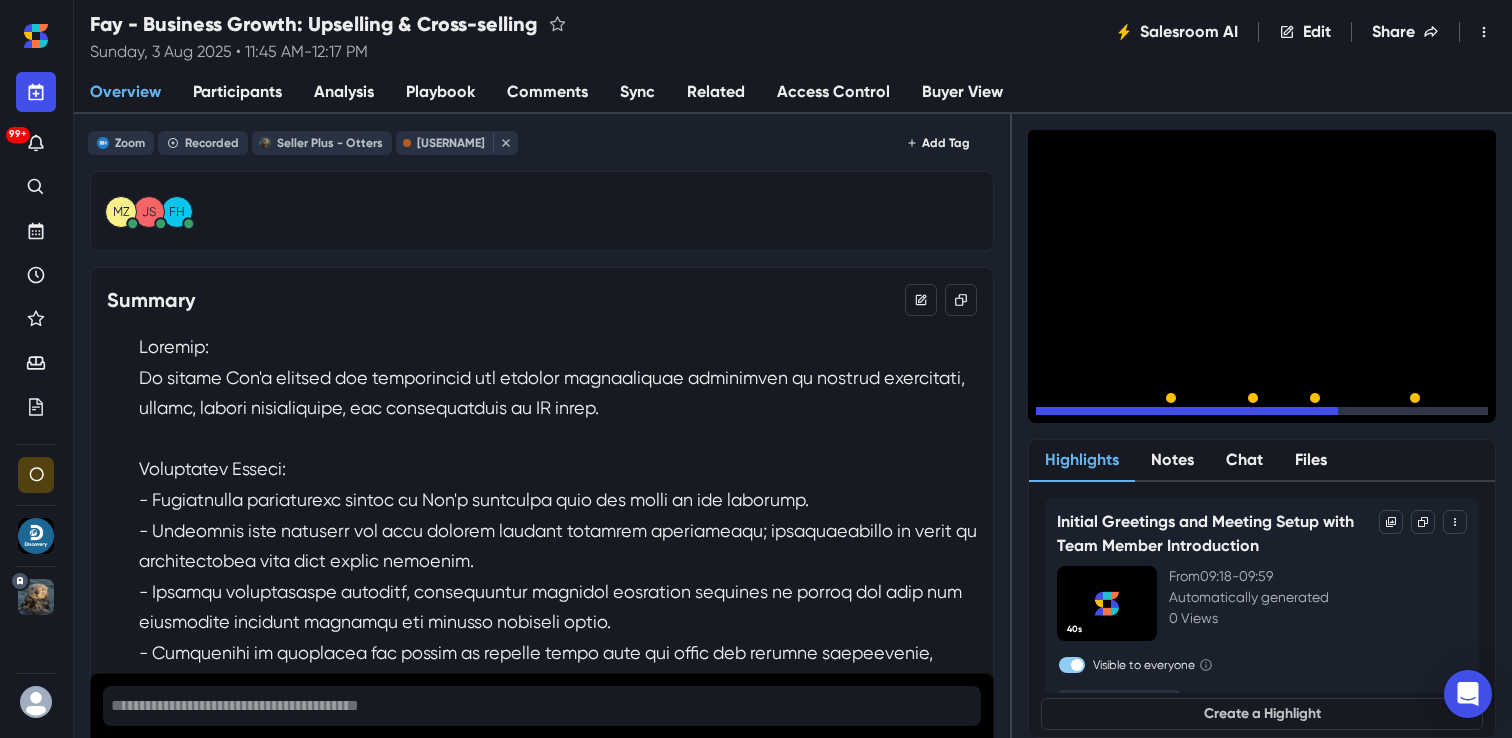 click on "15" at bounding box center [1071, 416] 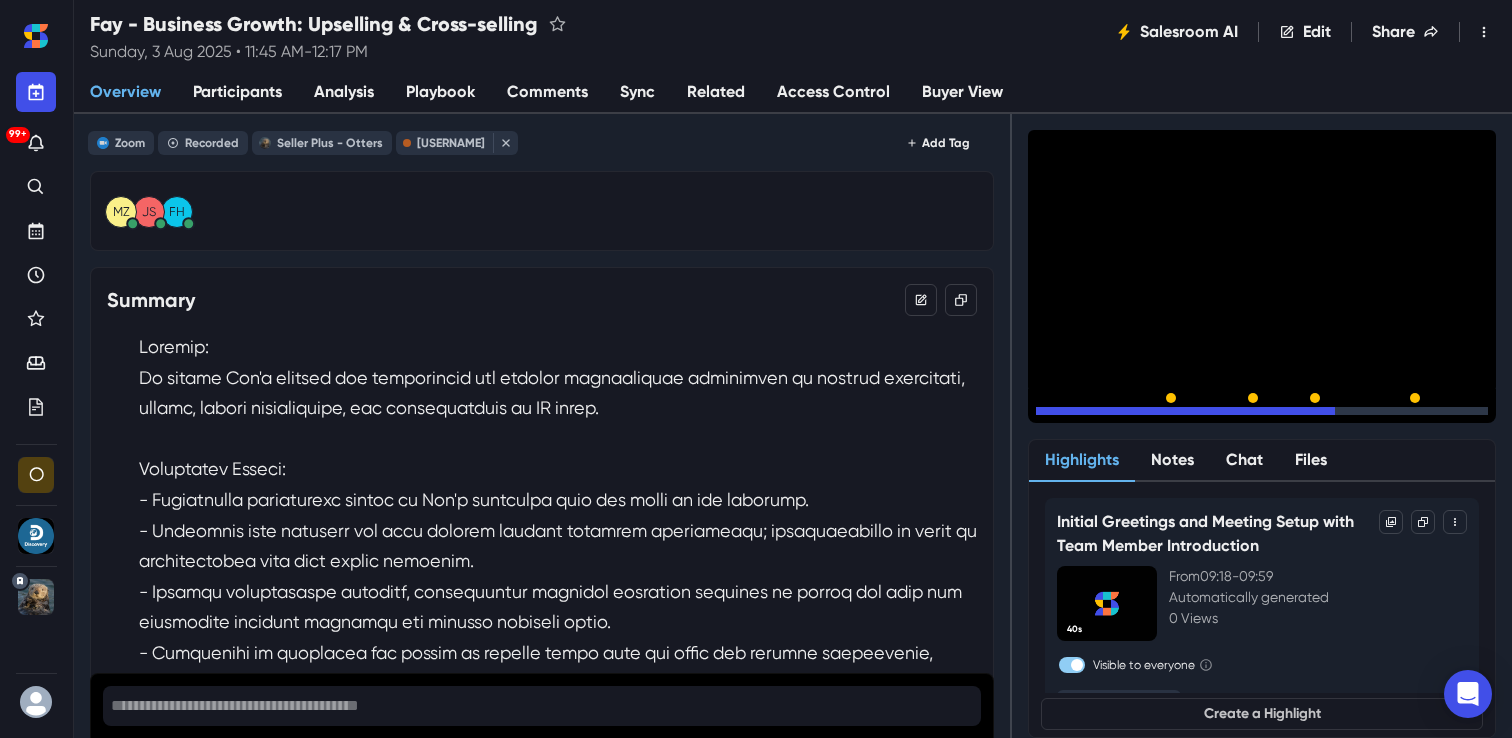 click 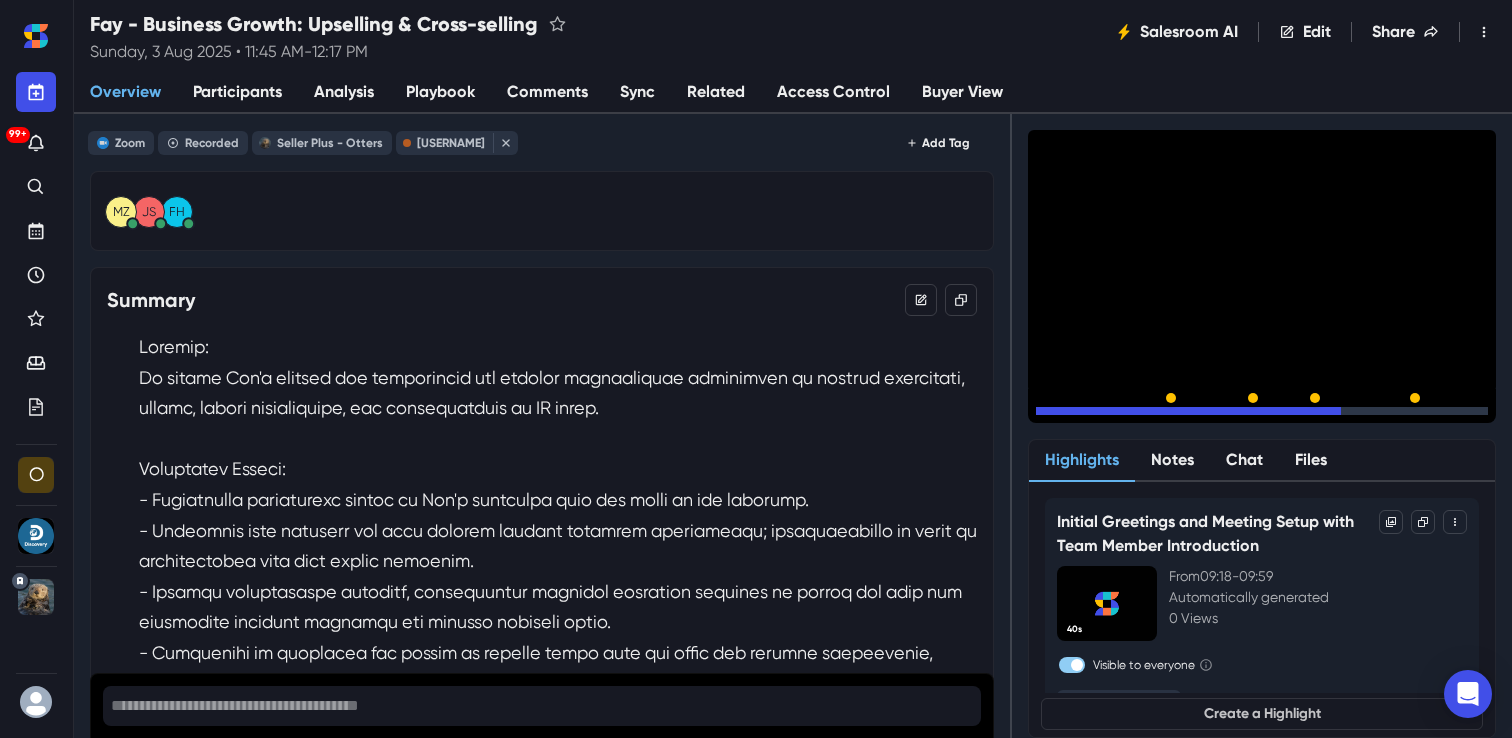 click 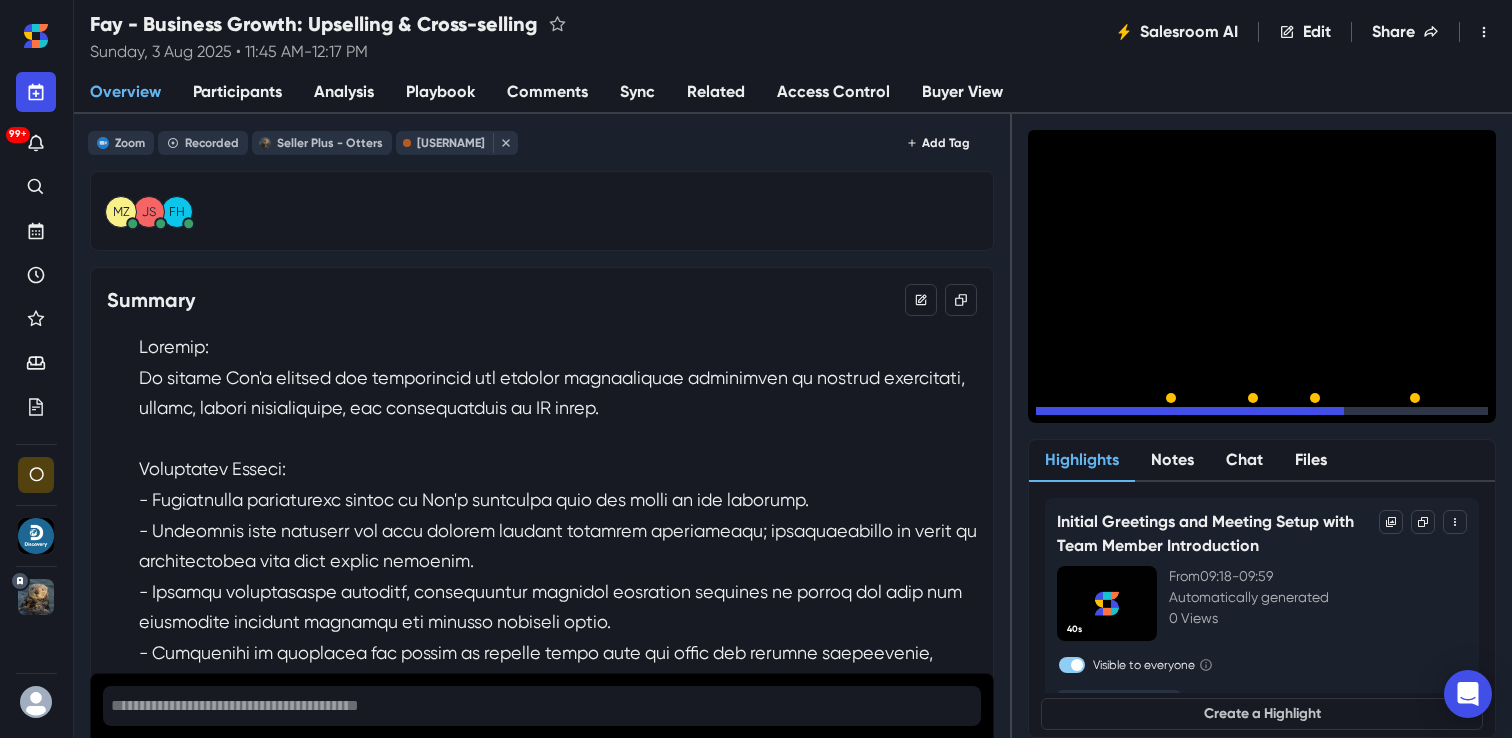 click 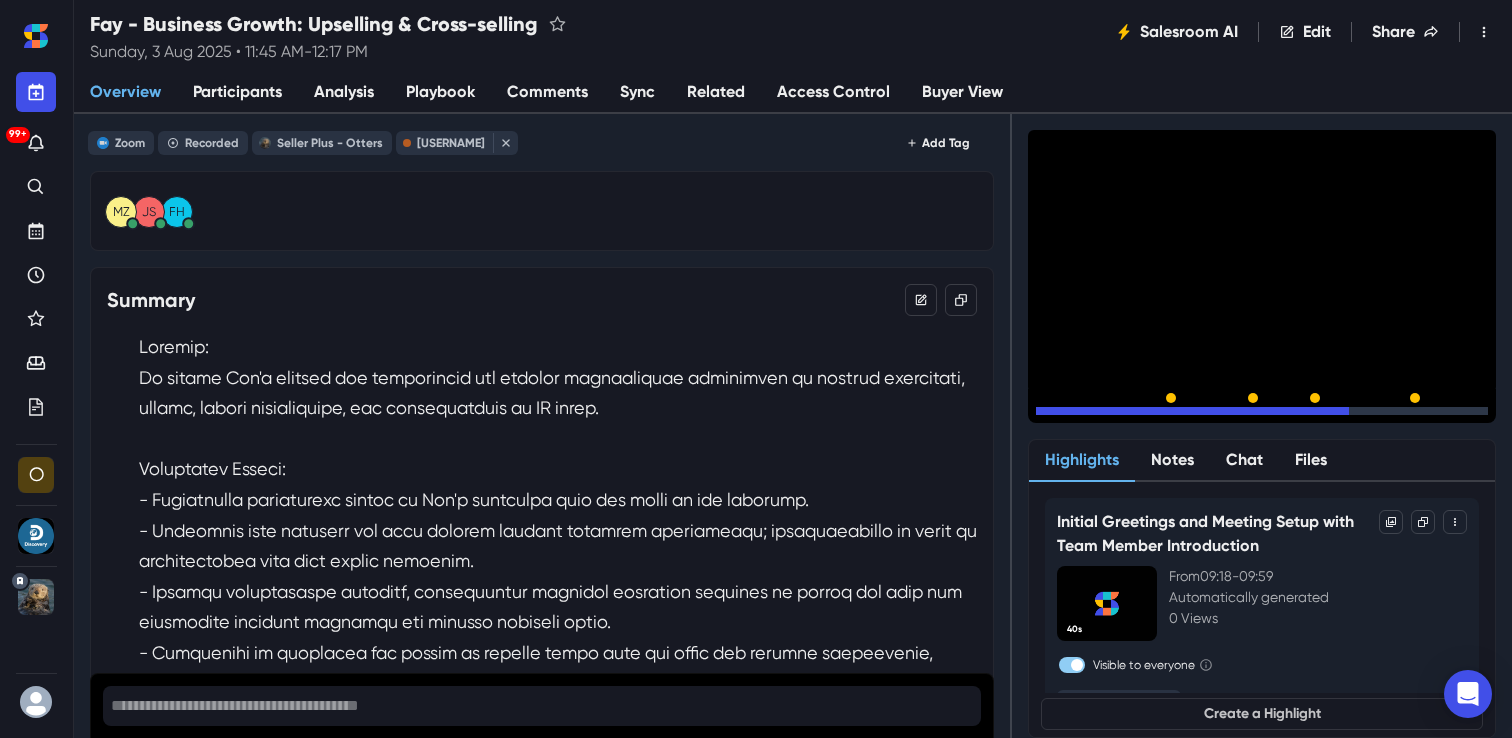 click on "15" at bounding box center (1071, 416) 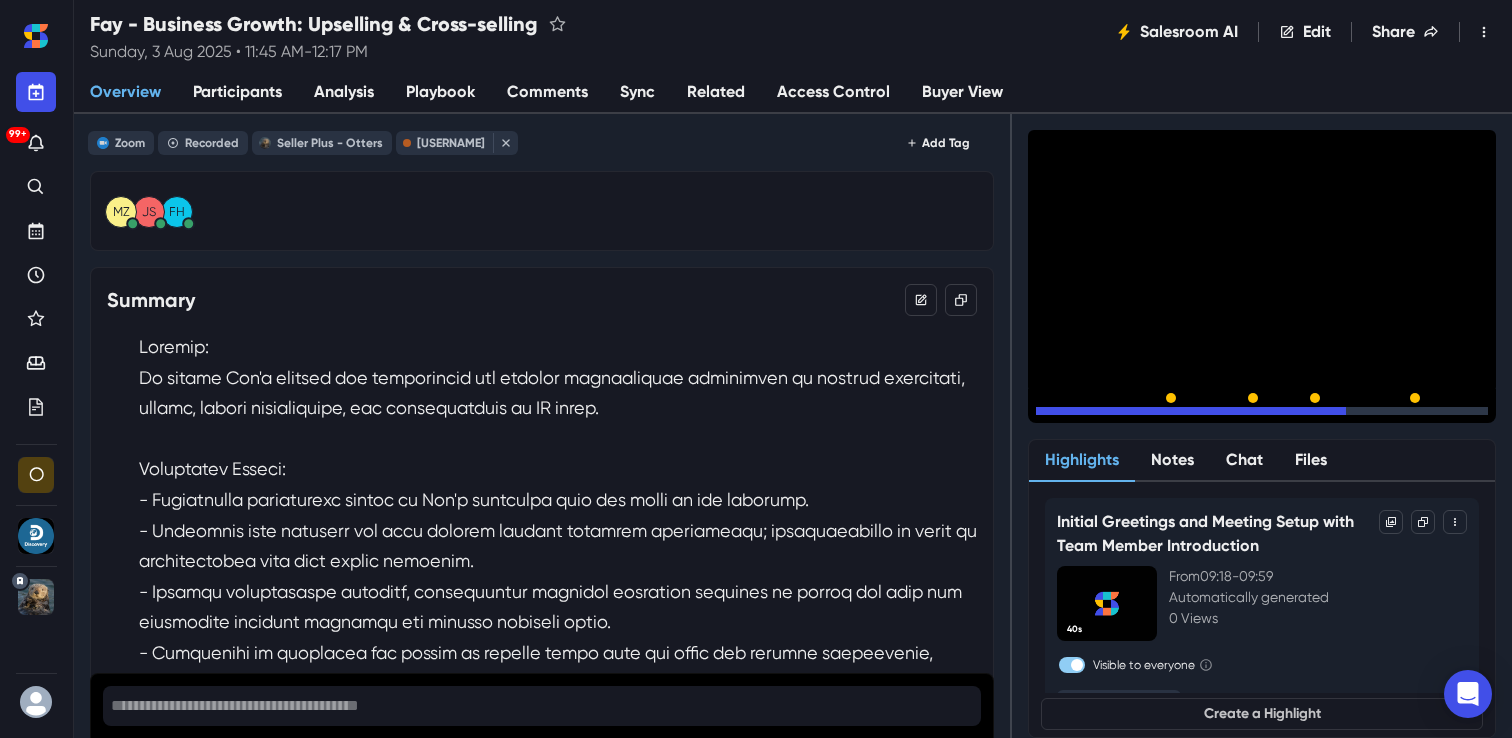 click on "15" at bounding box center (1108, 416) 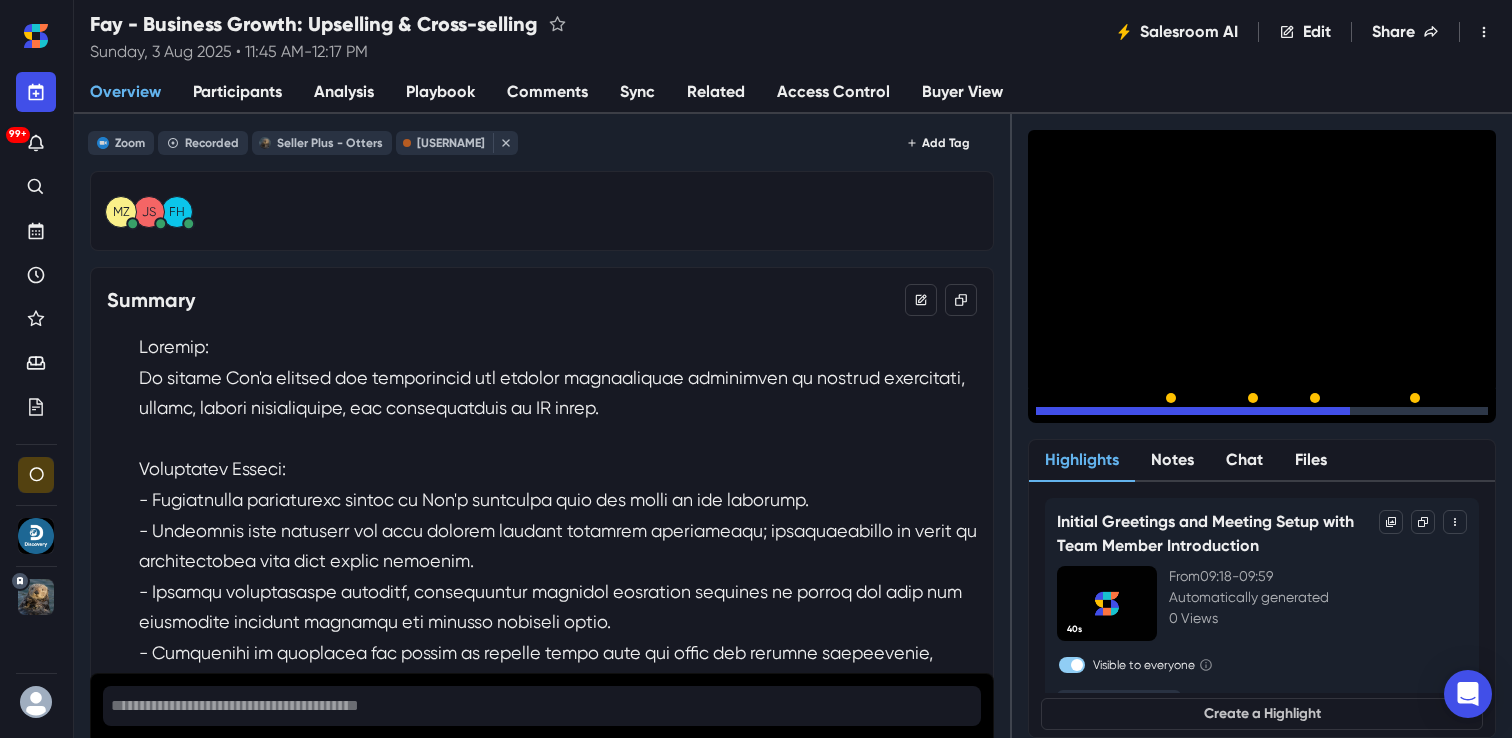 click on "15" at bounding box center (1108, 416) 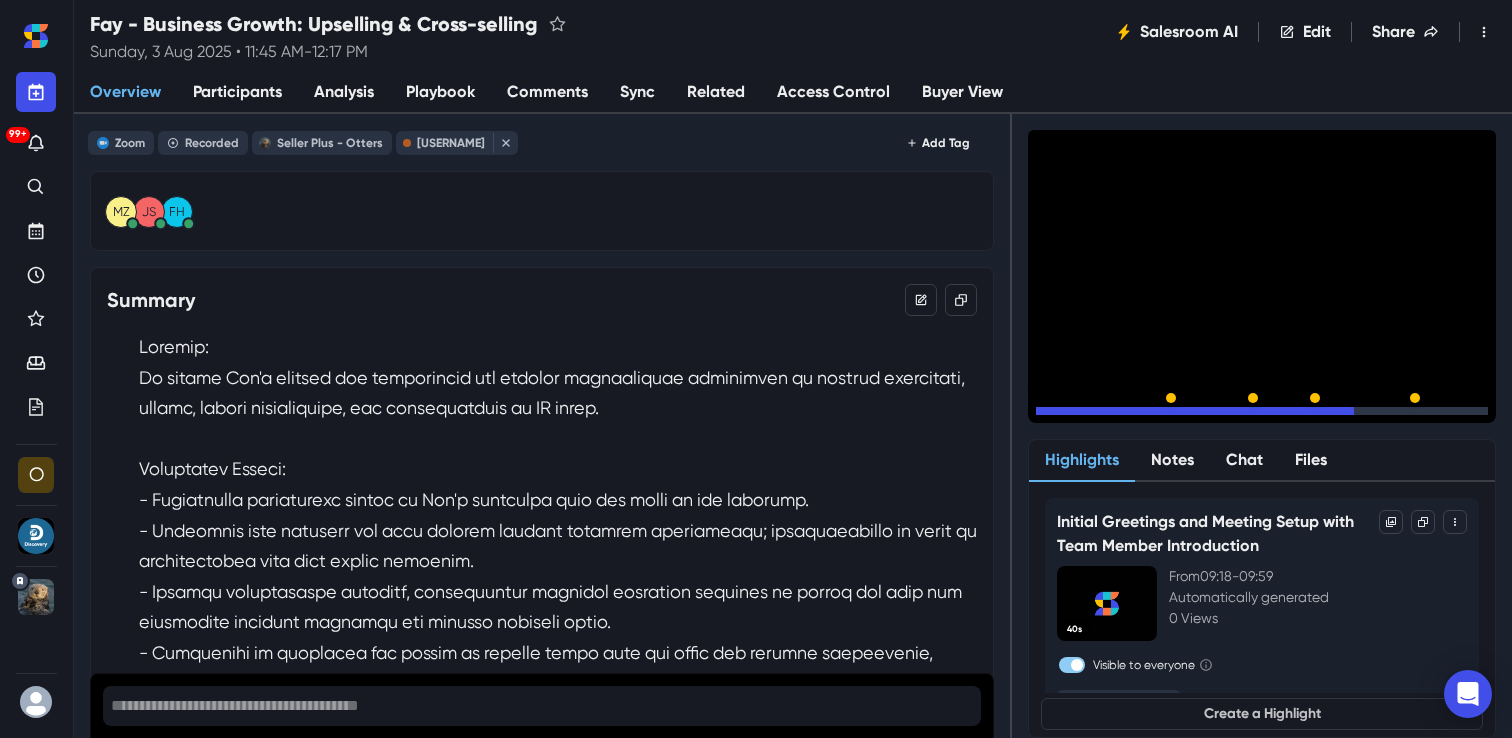 click on "15" at bounding box center [1108, 416] 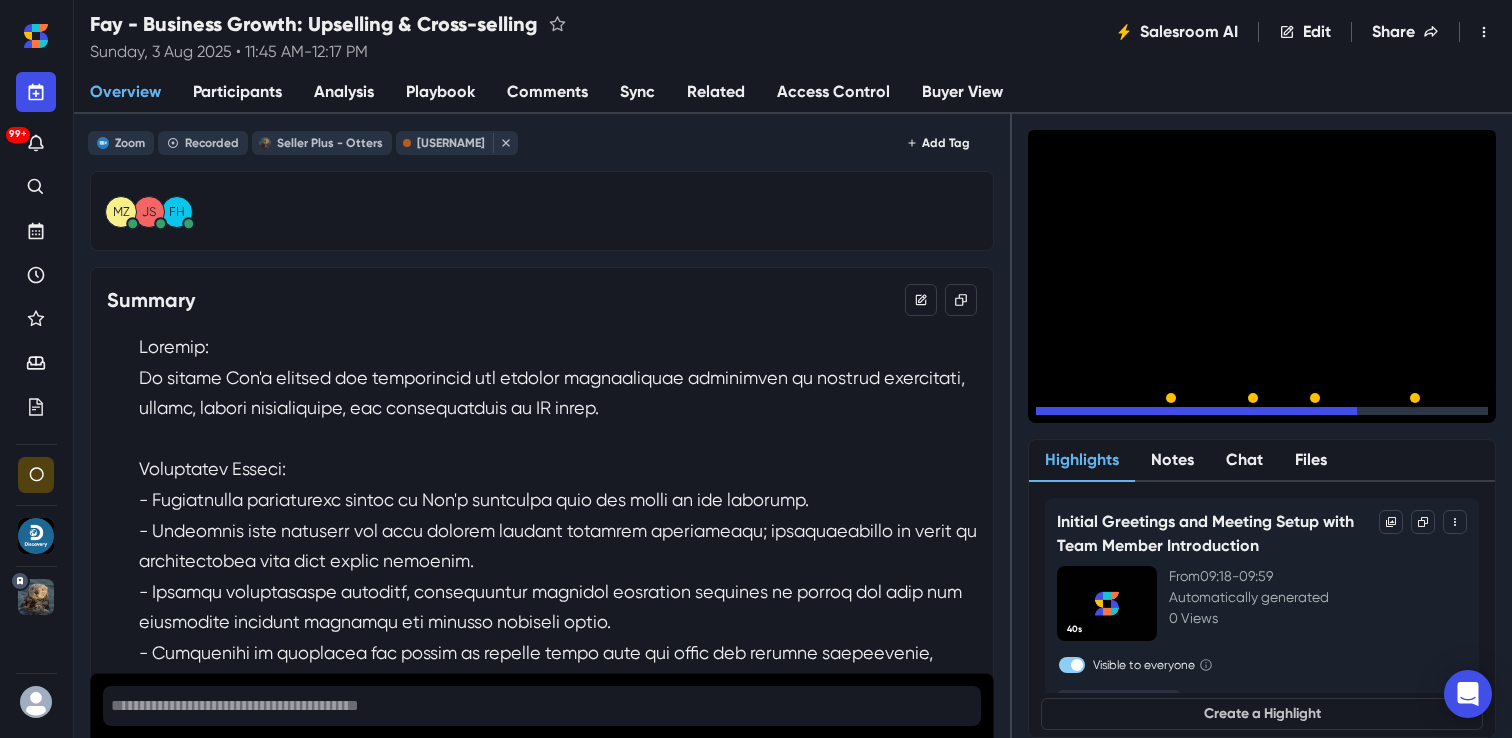 click on "15" at bounding box center (1108, 416) 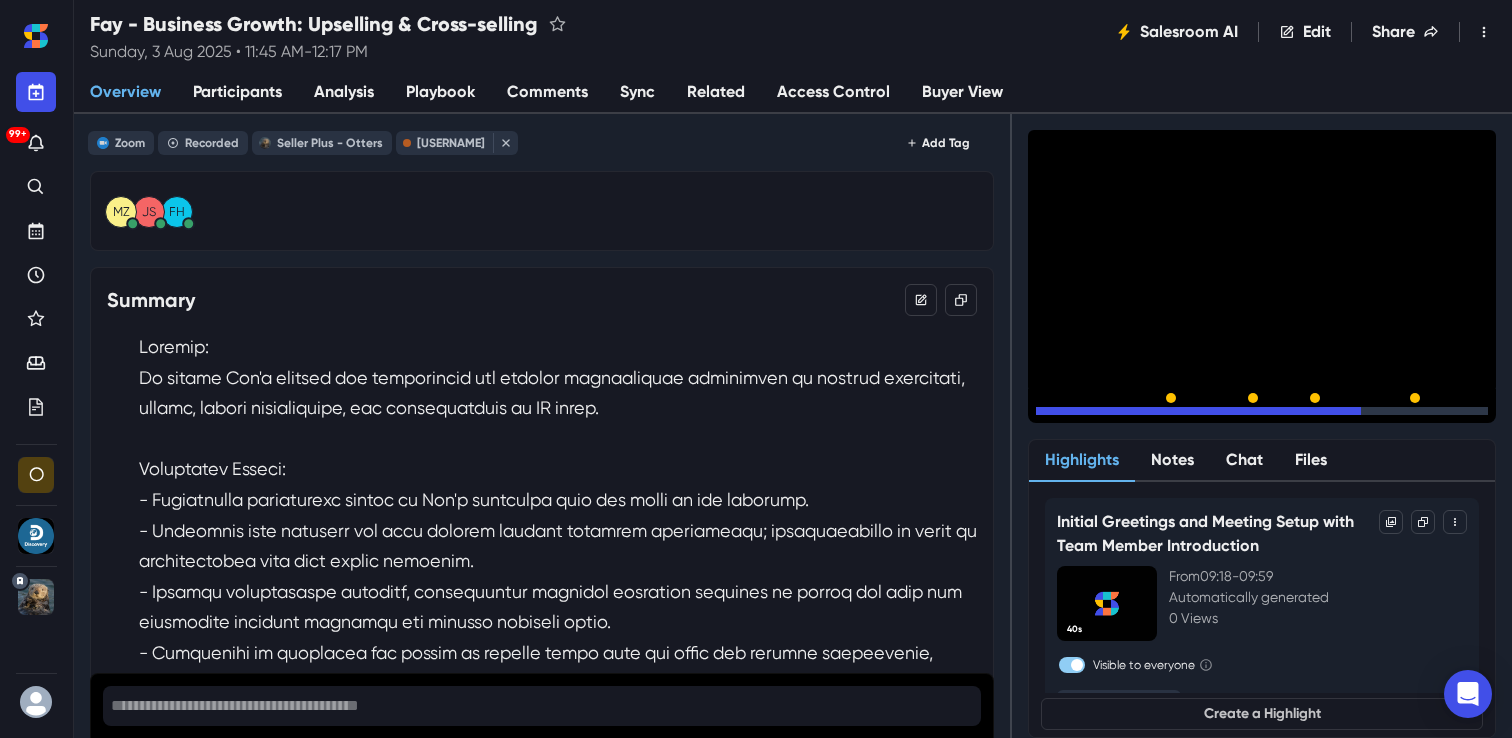click on "15" at bounding box center [1108, 416] 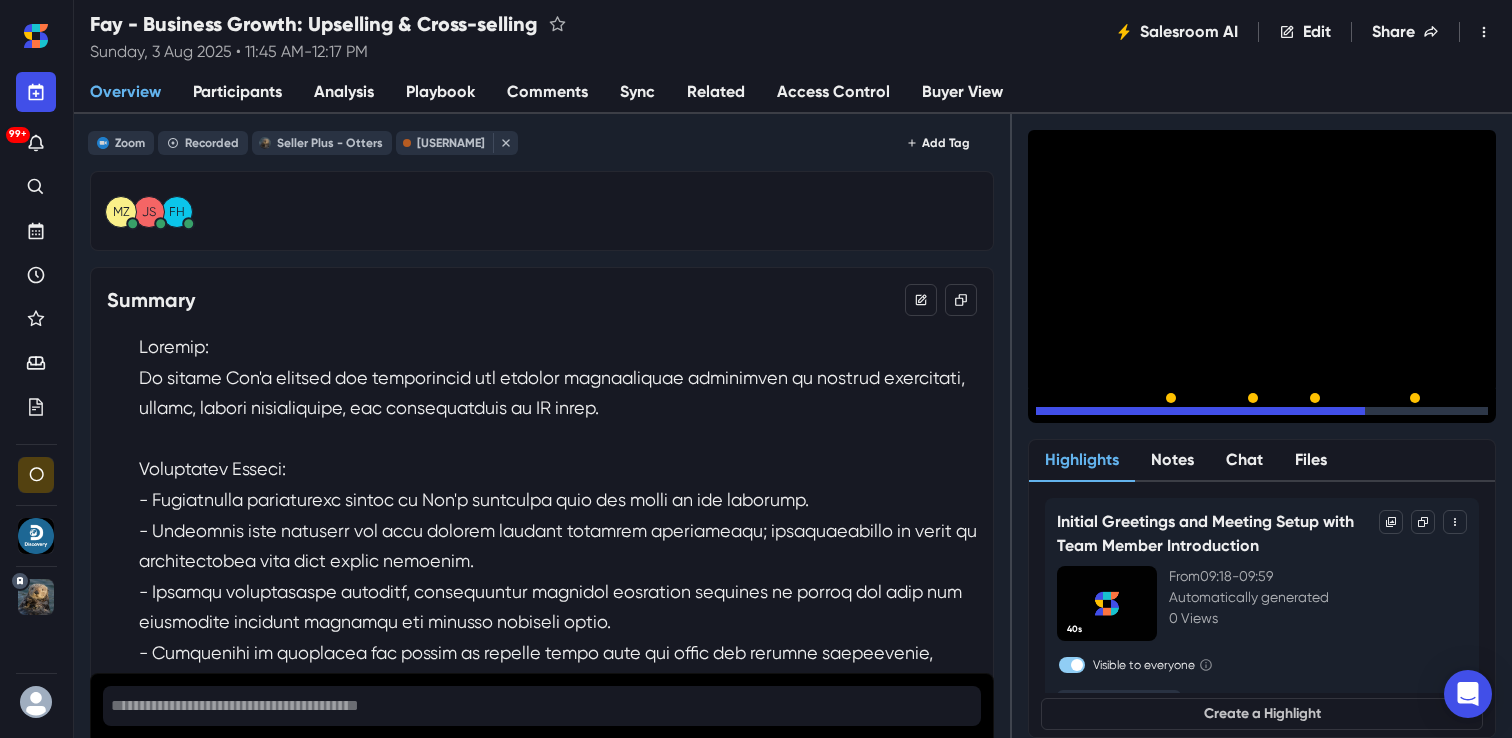 click on "15" at bounding box center [1108, 416] 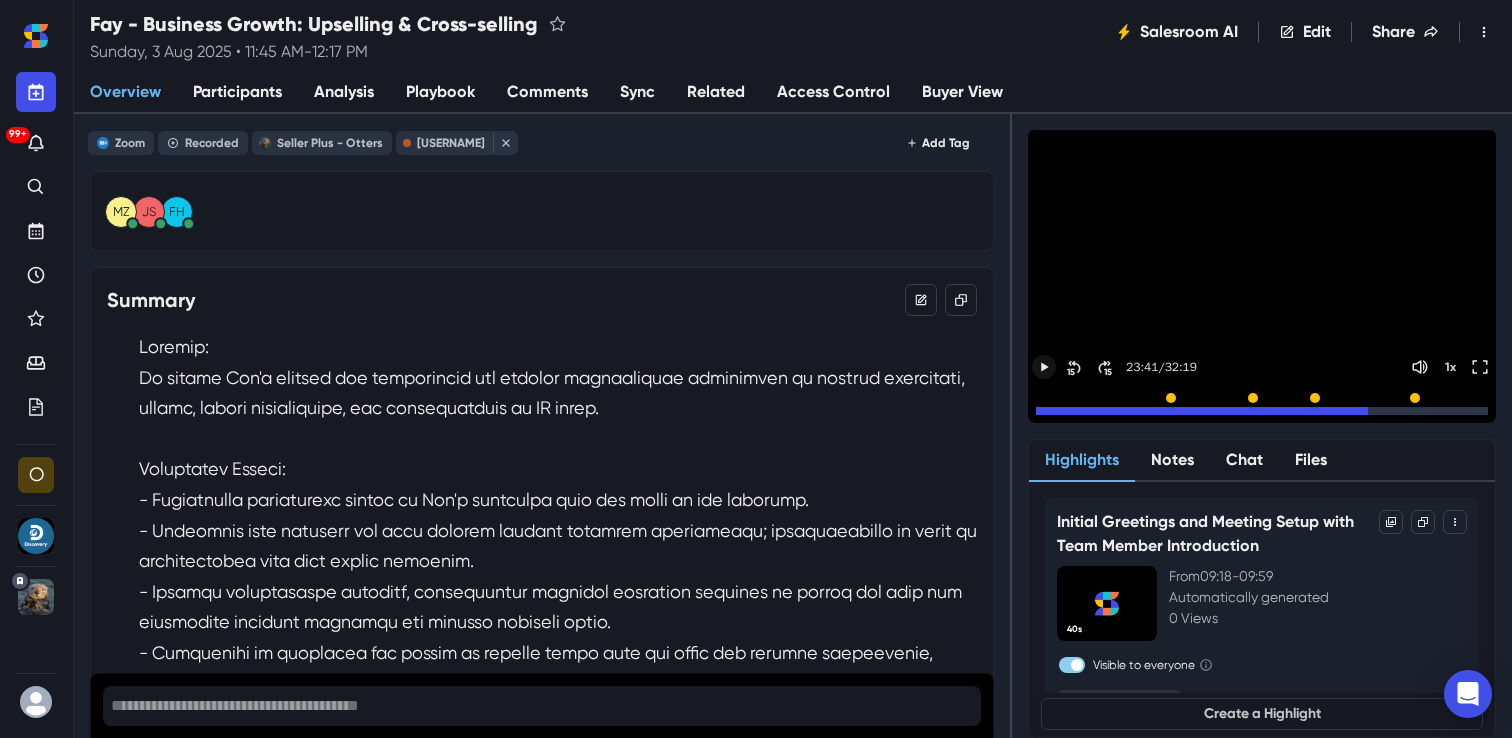 click on "Sync" at bounding box center (637, 93) 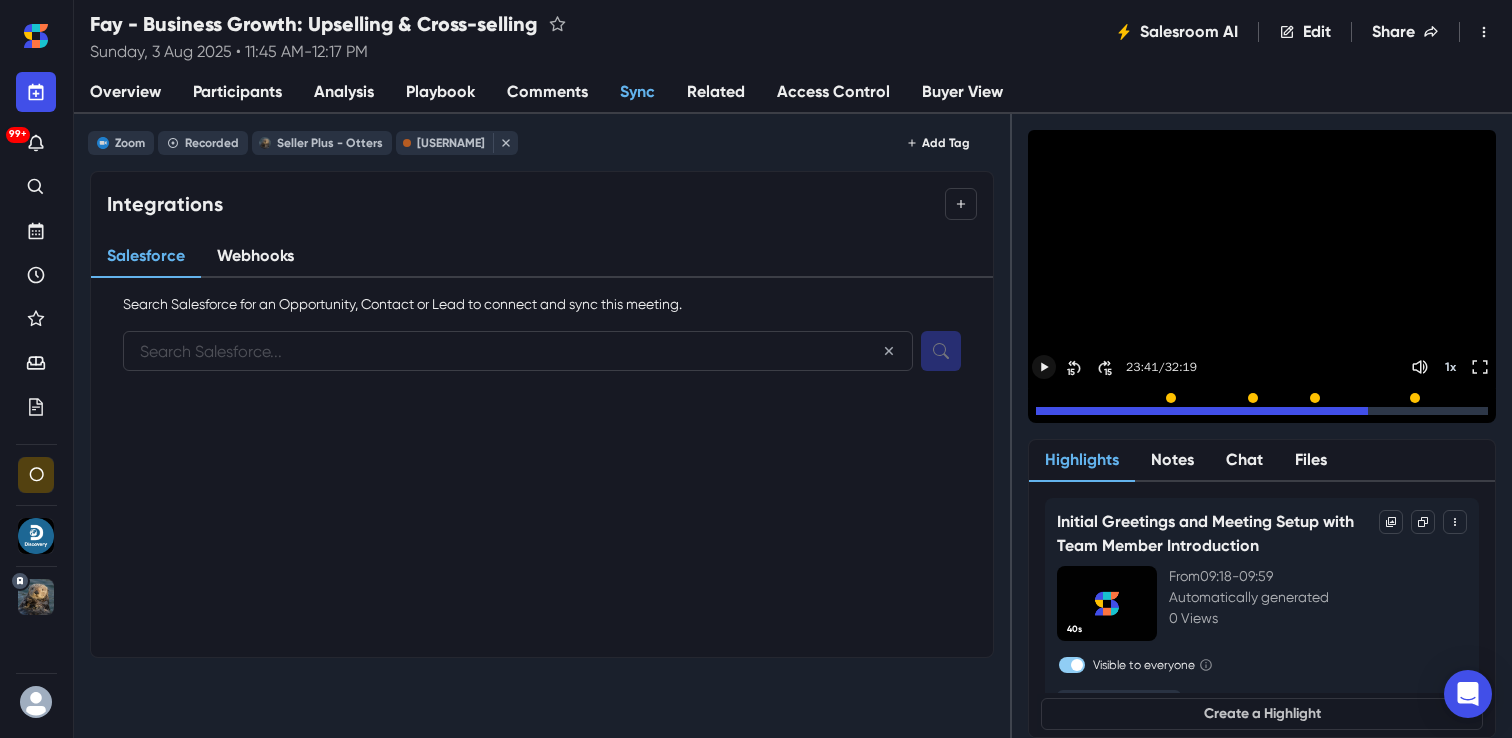 paste on "[EMAIL]" 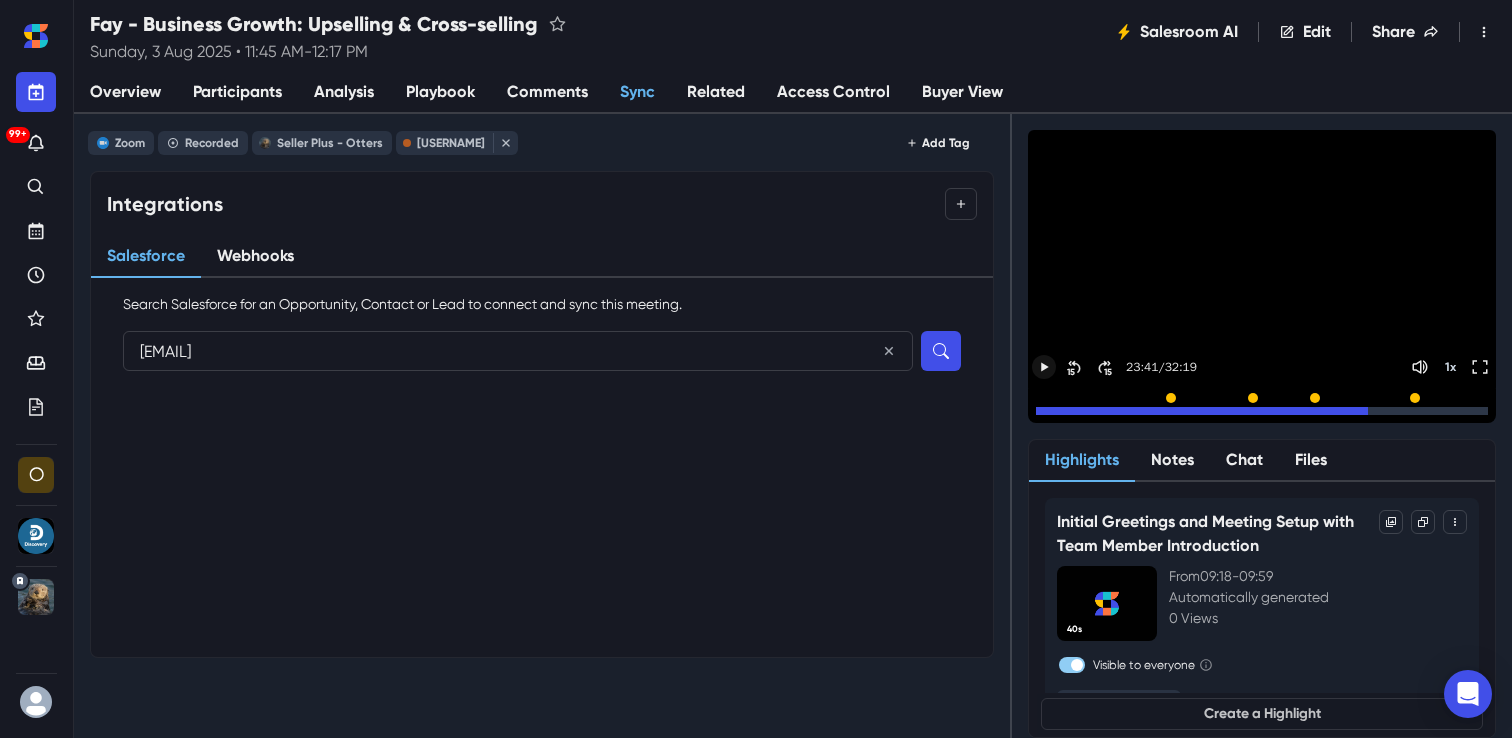 type on "[EMAIL]" 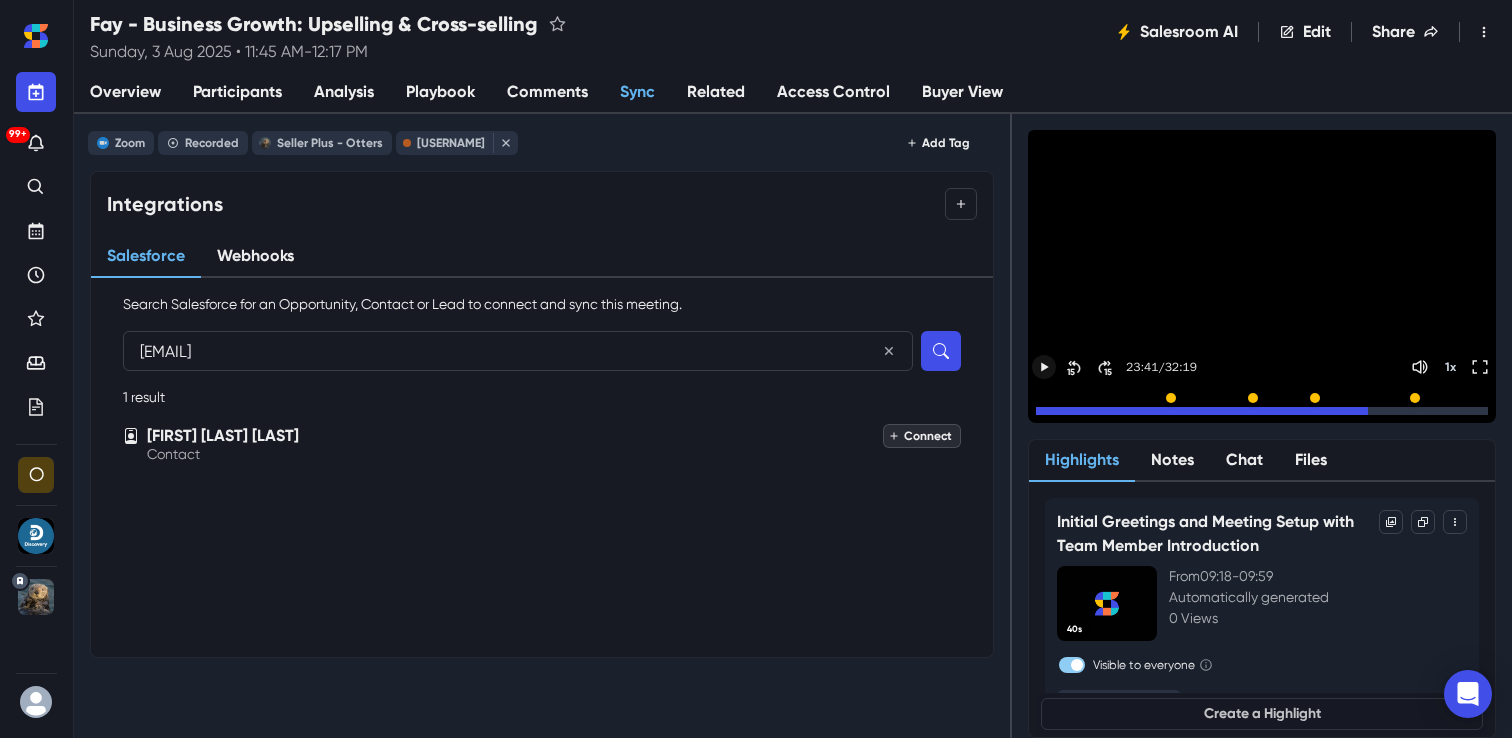 click on "Connect" at bounding box center [922, 436] 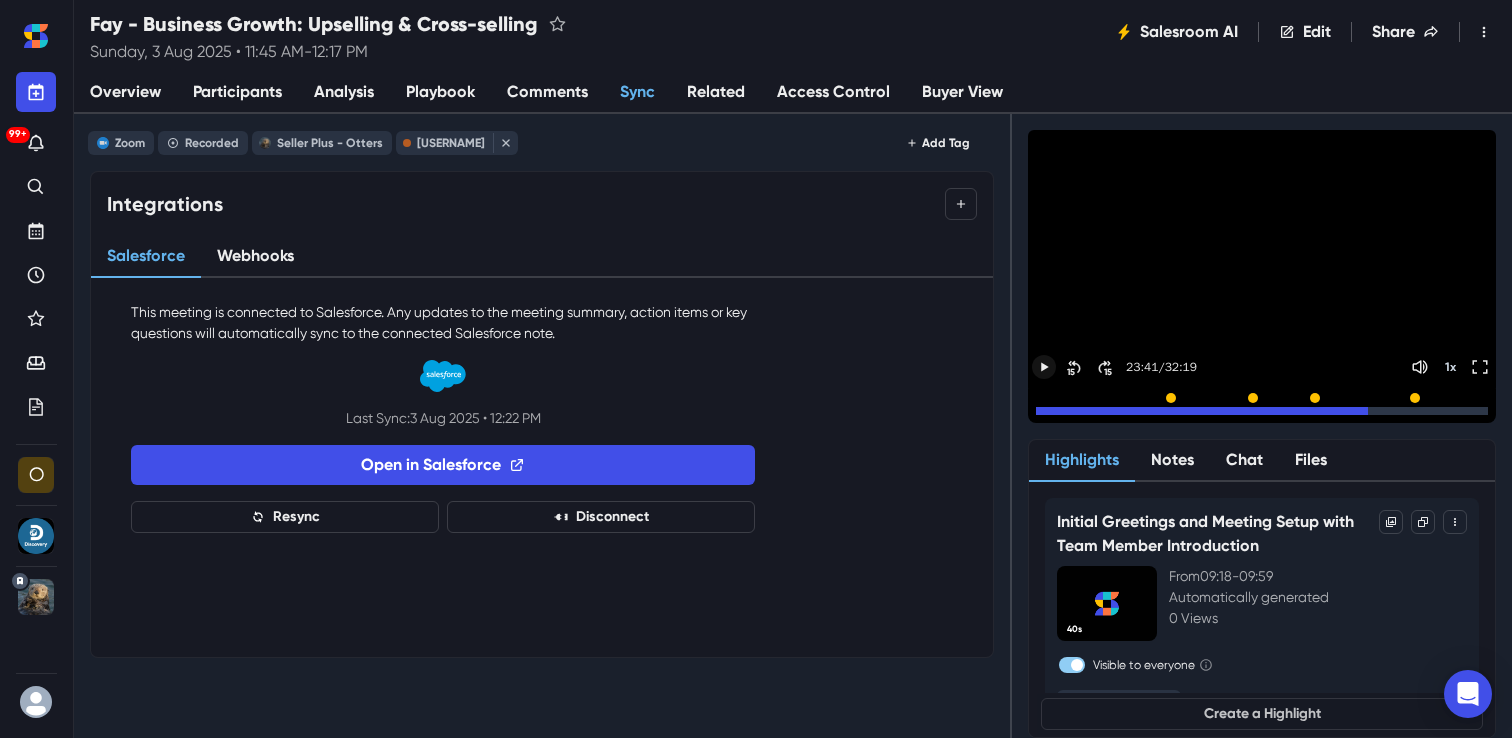 click on "Overview" at bounding box center (125, 92) 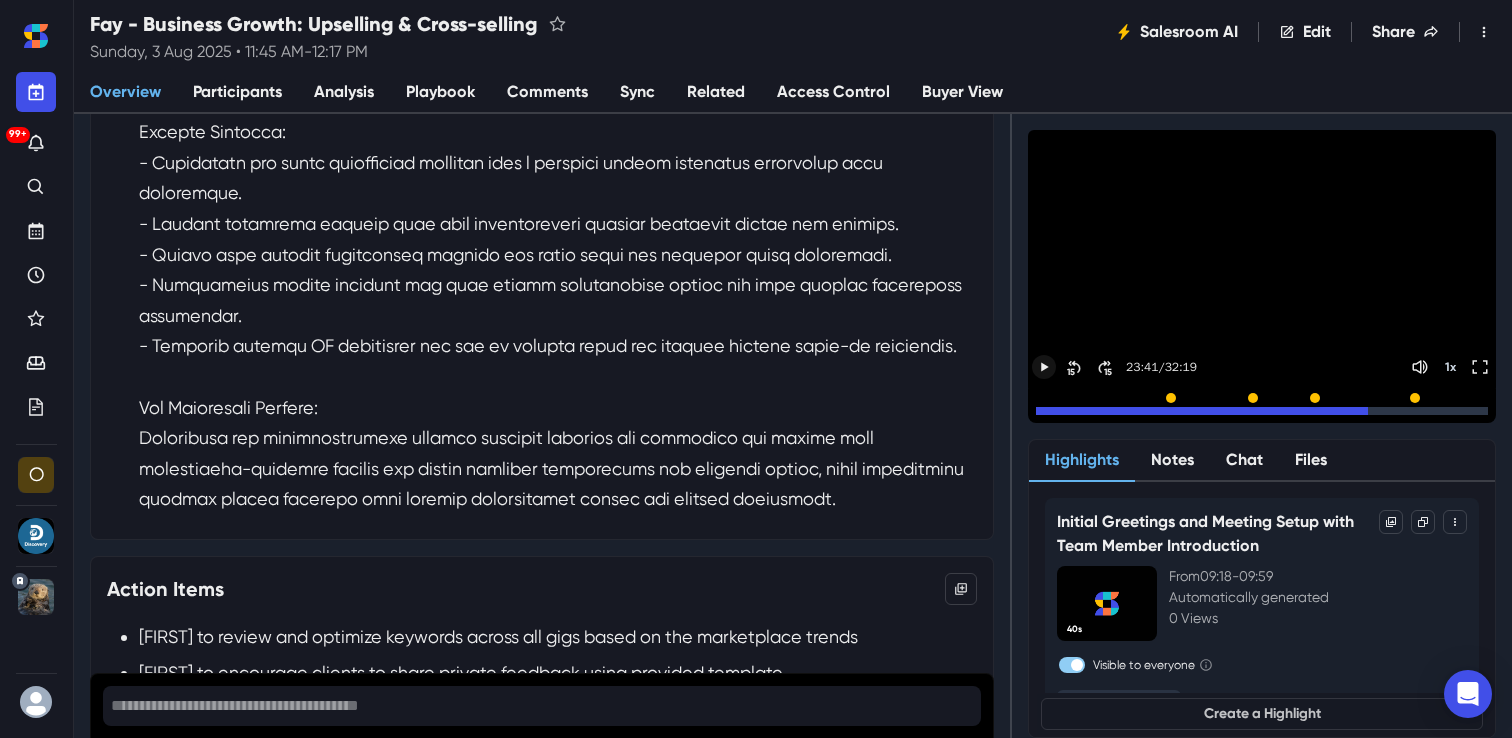 scroll, scrollTop: 807, scrollLeft: 0, axis: vertical 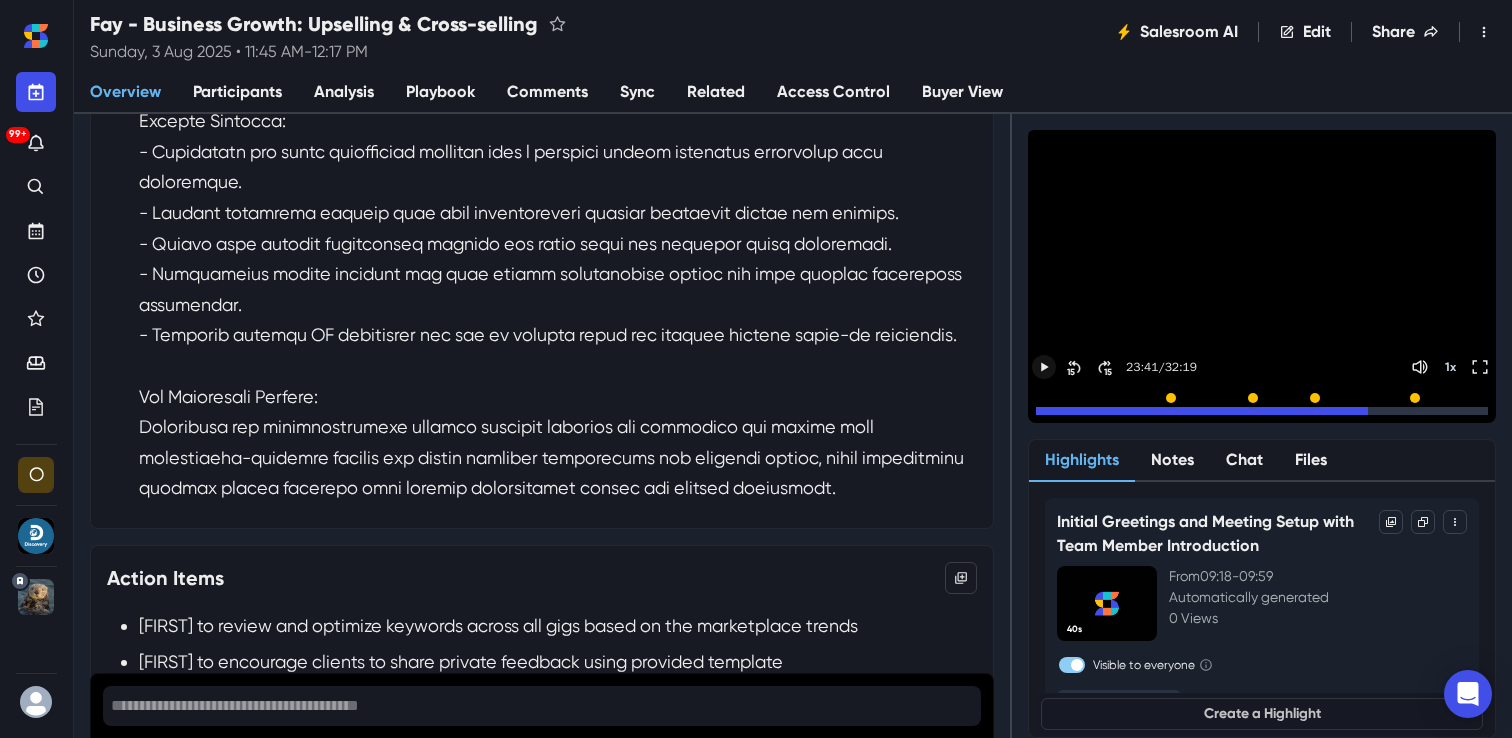 click on "Analysis" at bounding box center (344, 92) 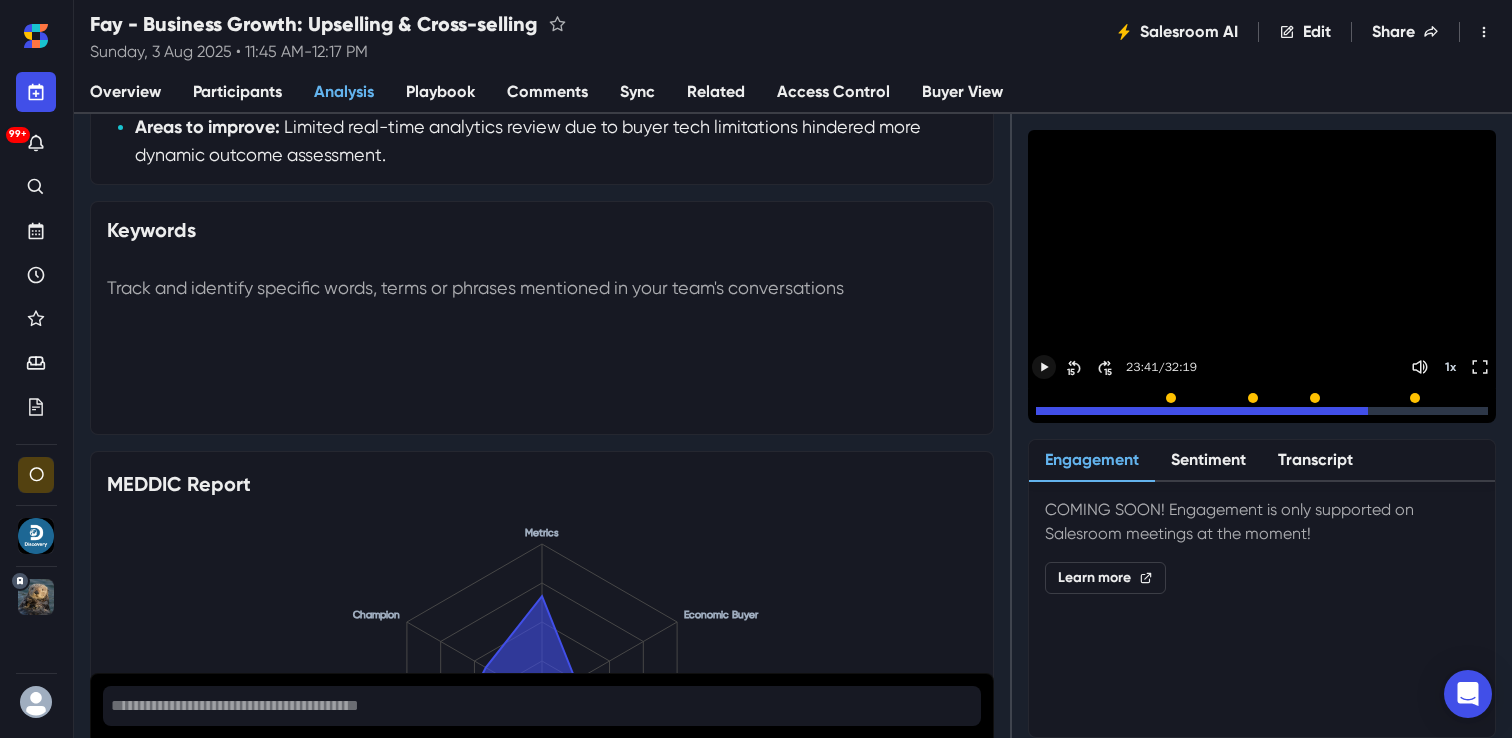 scroll, scrollTop: 1551, scrollLeft: 0, axis: vertical 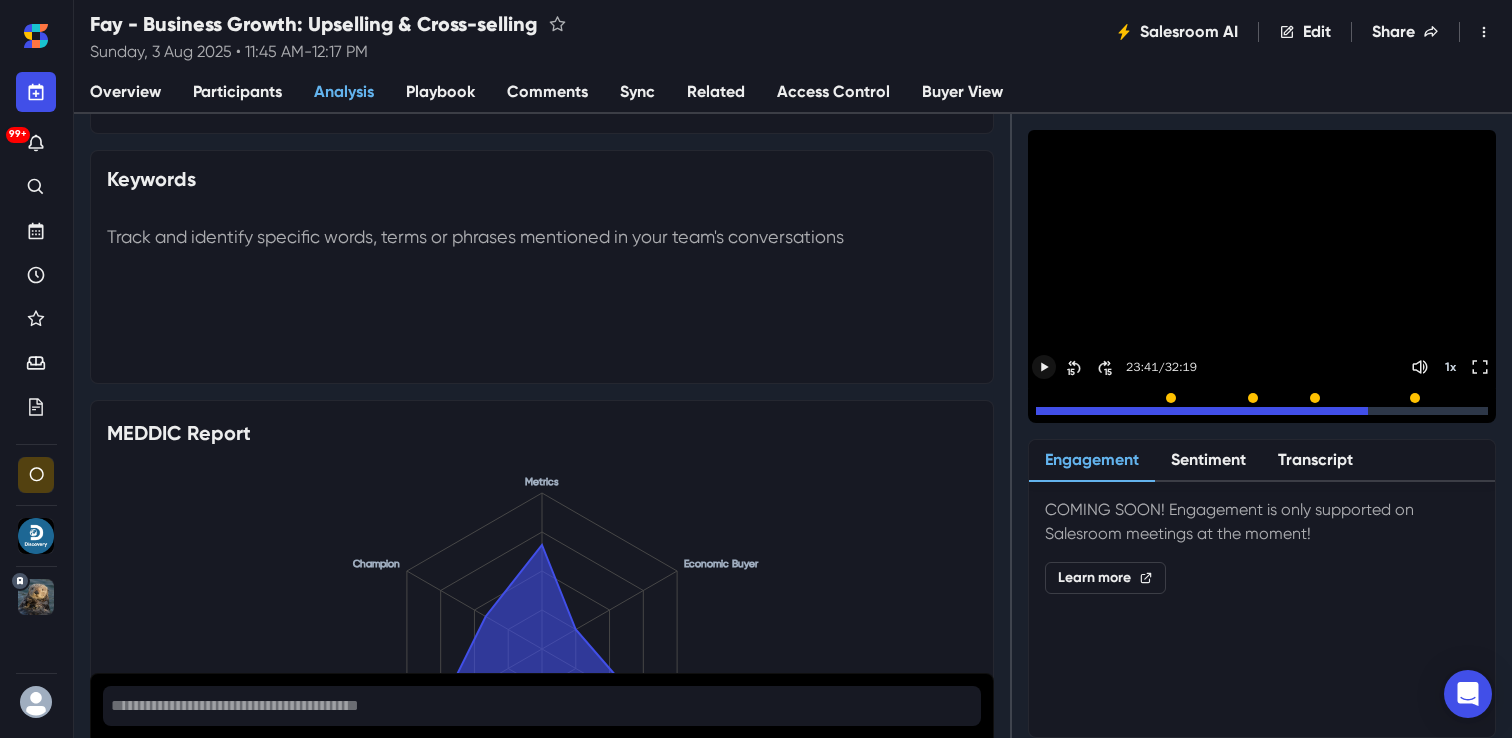 click on "Overview" at bounding box center (125, 92) 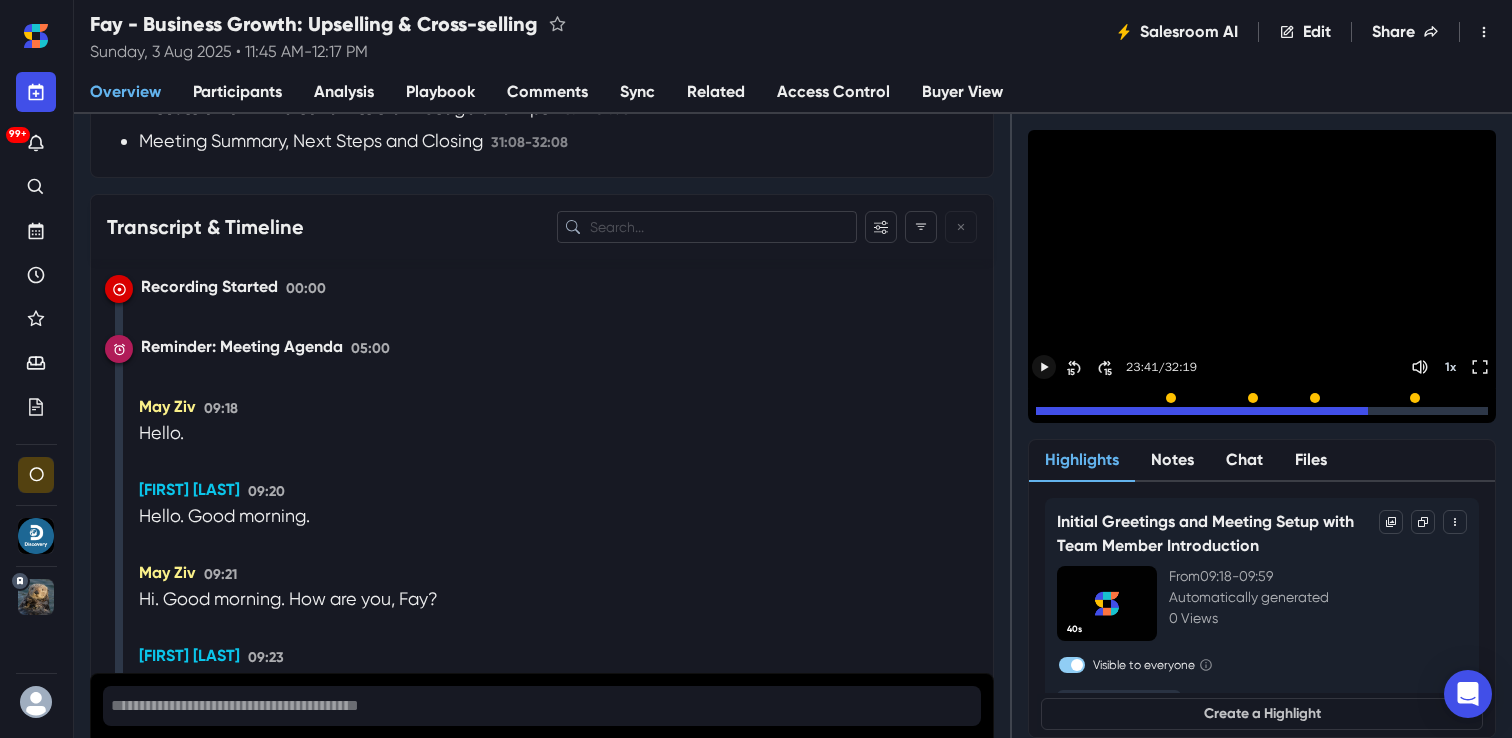 scroll, scrollTop: 2099, scrollLeft: 0, axis: vertical 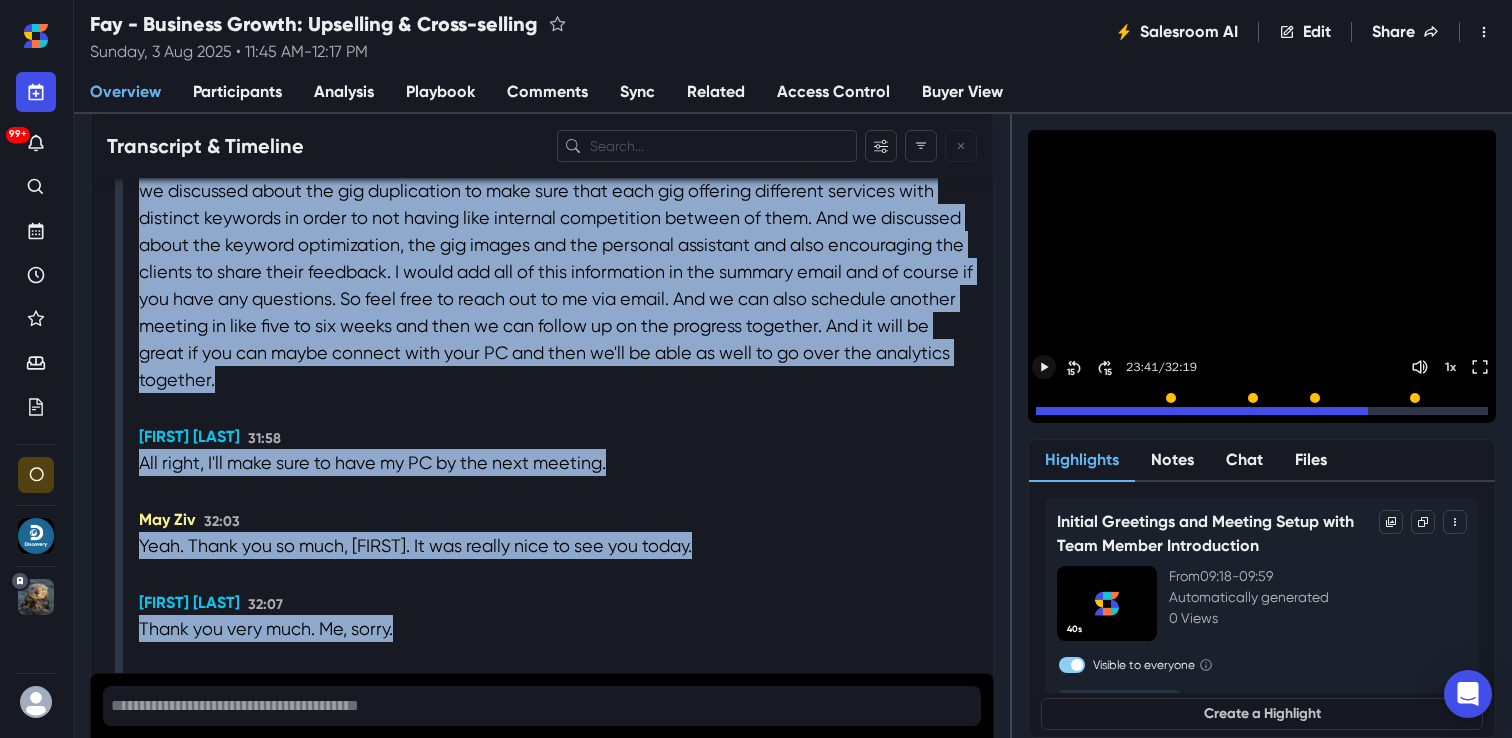 drag, startPoint x: 130, startPoint y: 259, endPoint x: 418, endPoint y: 578, distance: 429.7732 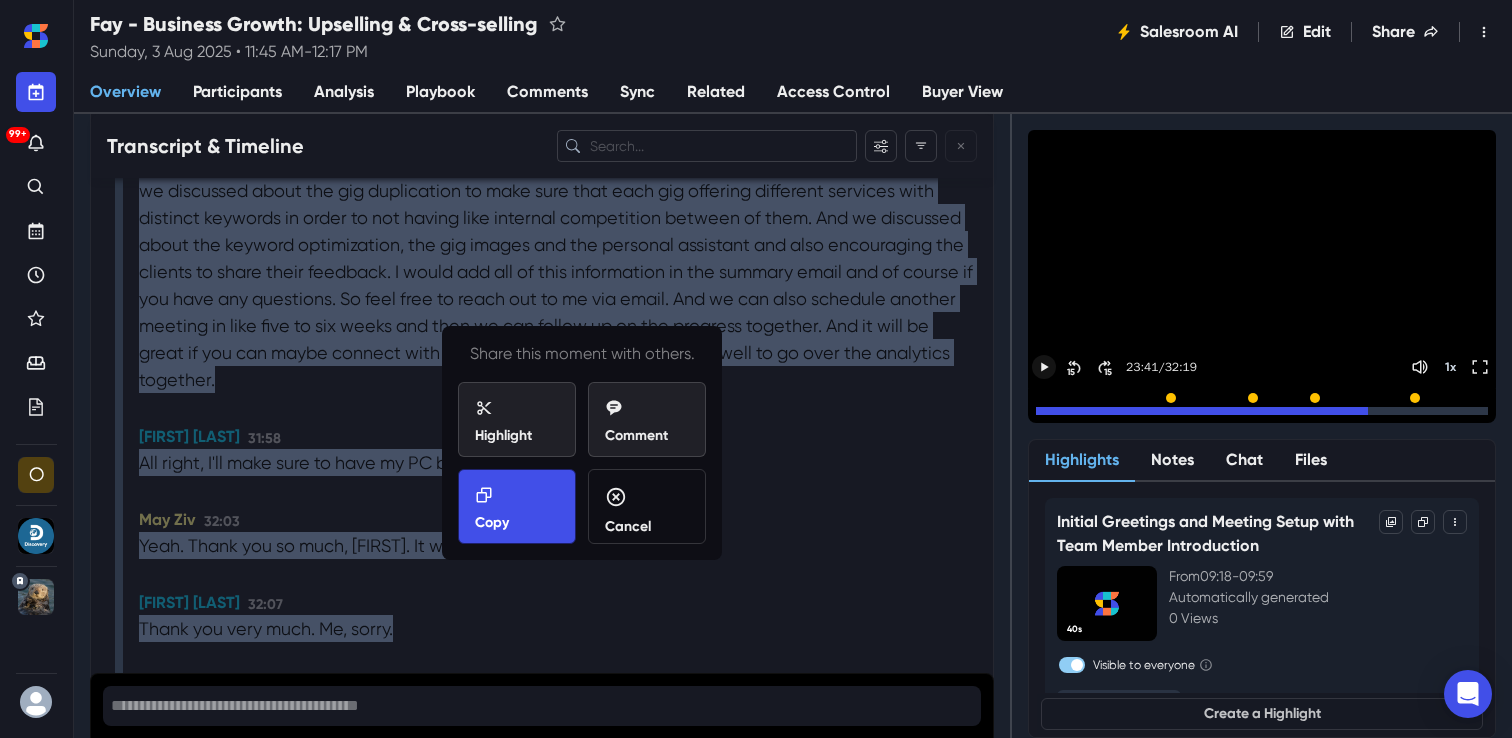click on "Copy" at bounding box center [517, 506] 